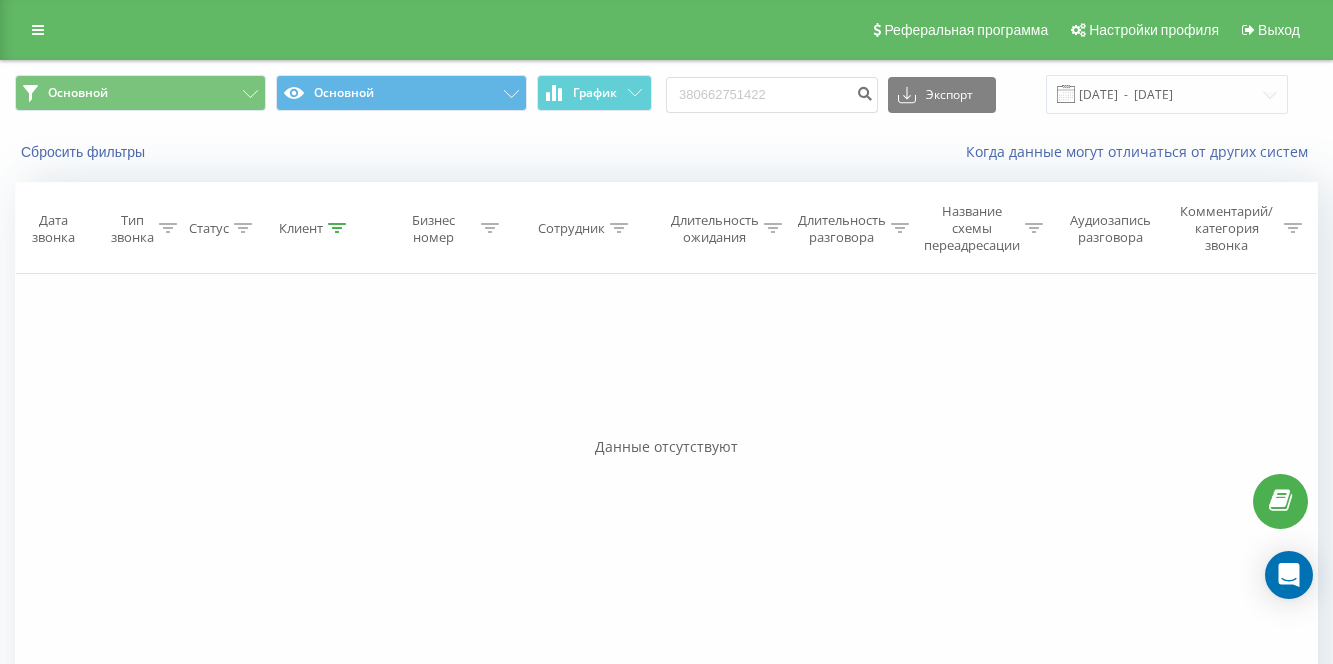 scroll, scrollTop: 0, scrollLeft: 0, axis: both 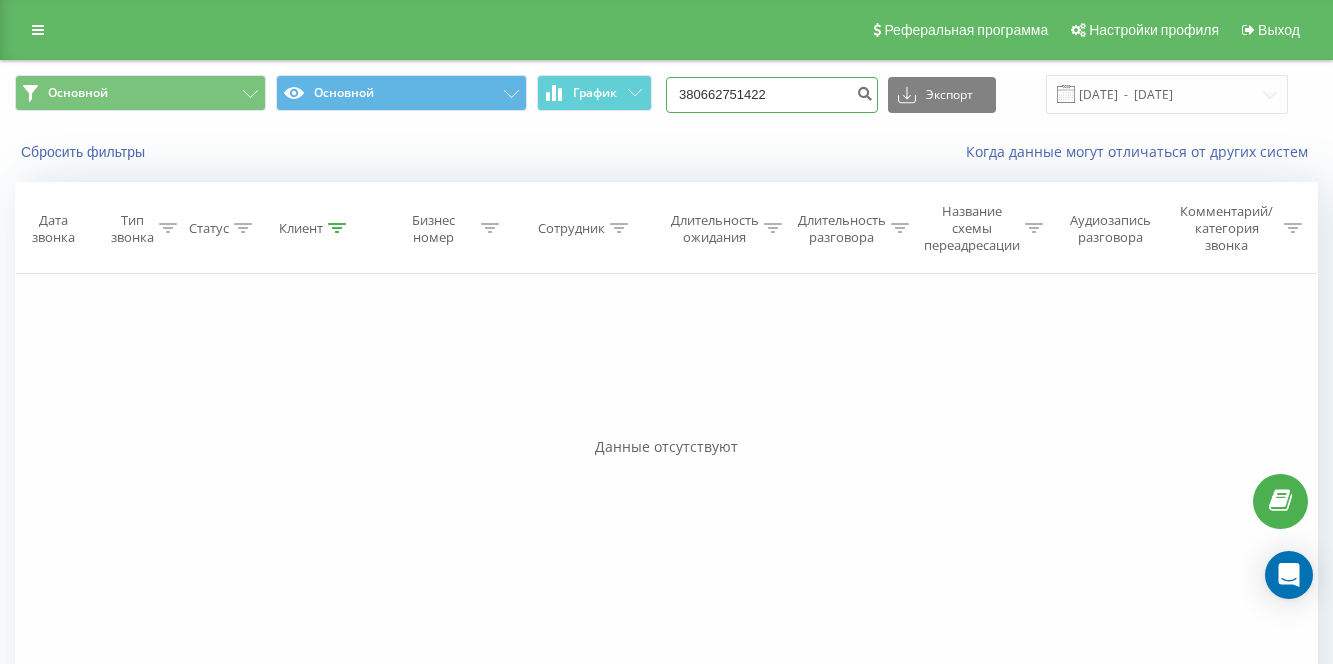 click on "380662751422" at bounding box center [772, 95] 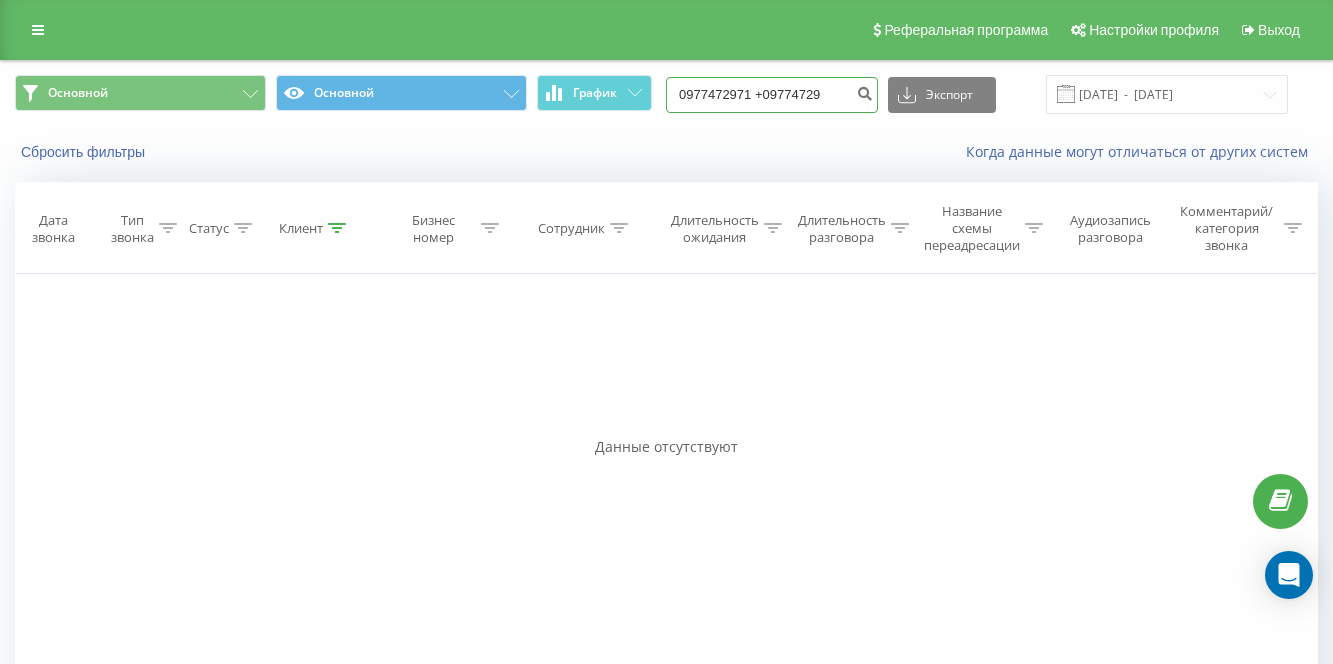 scroll, scrollTop: 0, scrollLeft: 0, axis: both 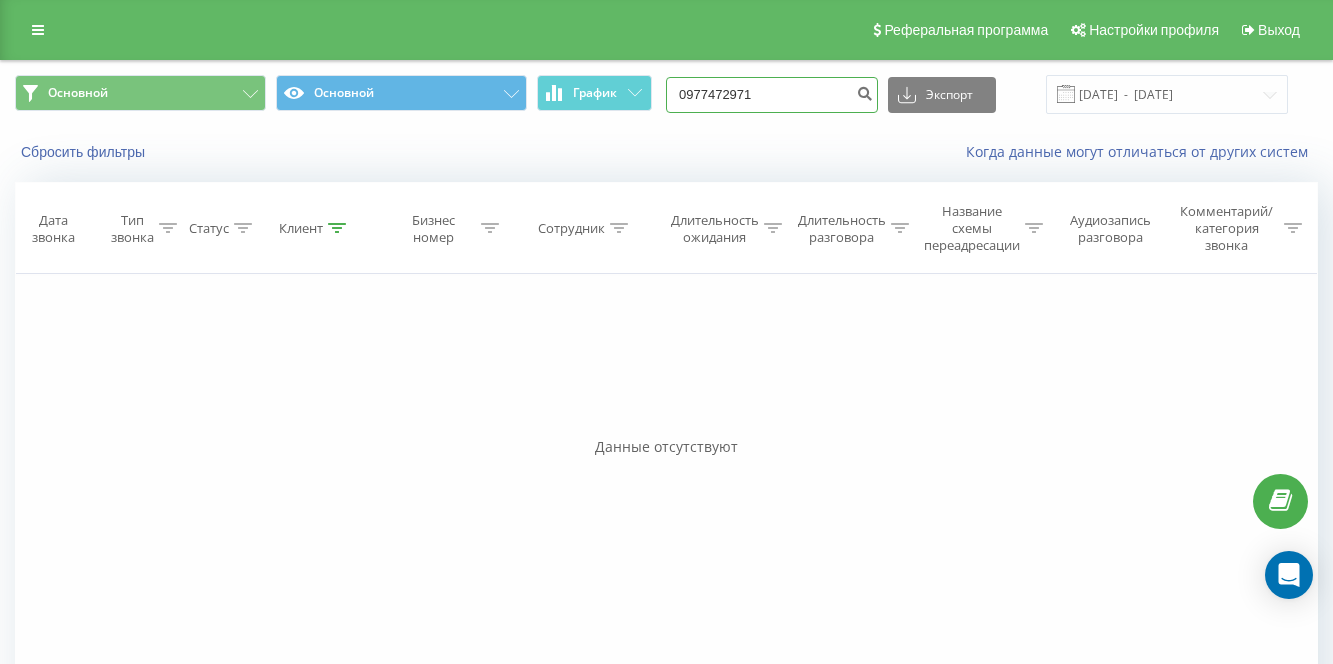 click on "0977472971" at bounding box center (772, 95) 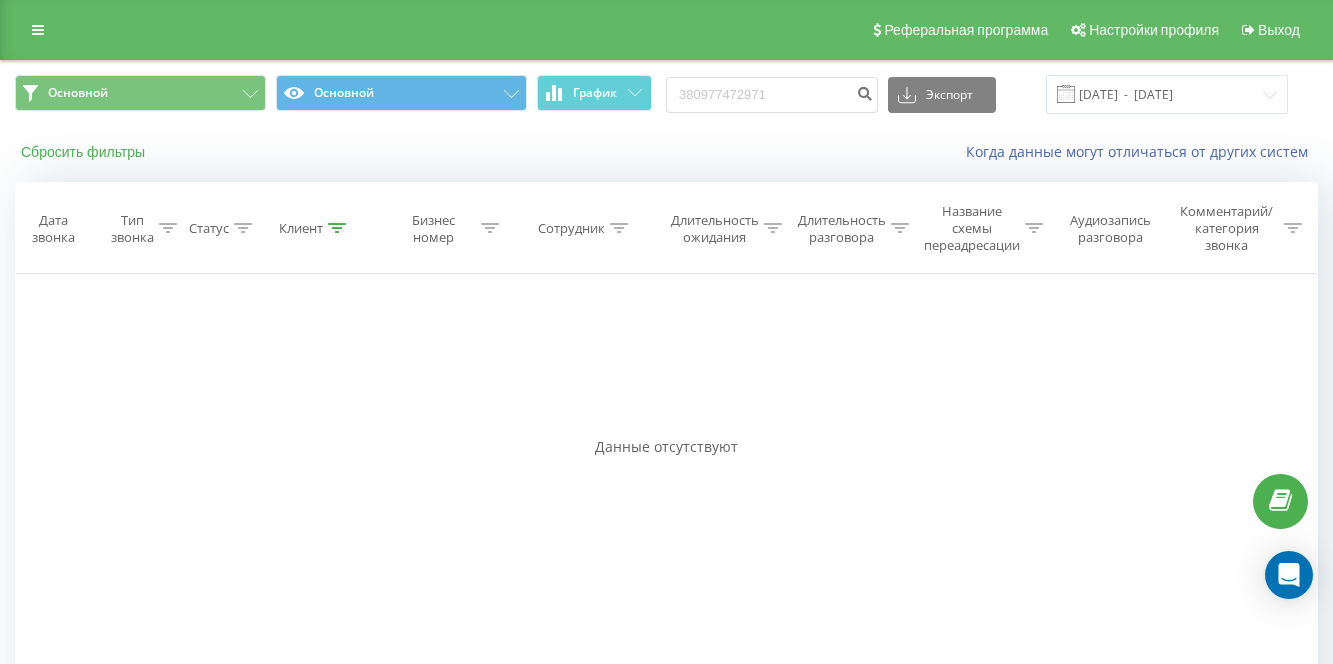 click on "Сбросить фильтры" at bounding box center [85, 152] 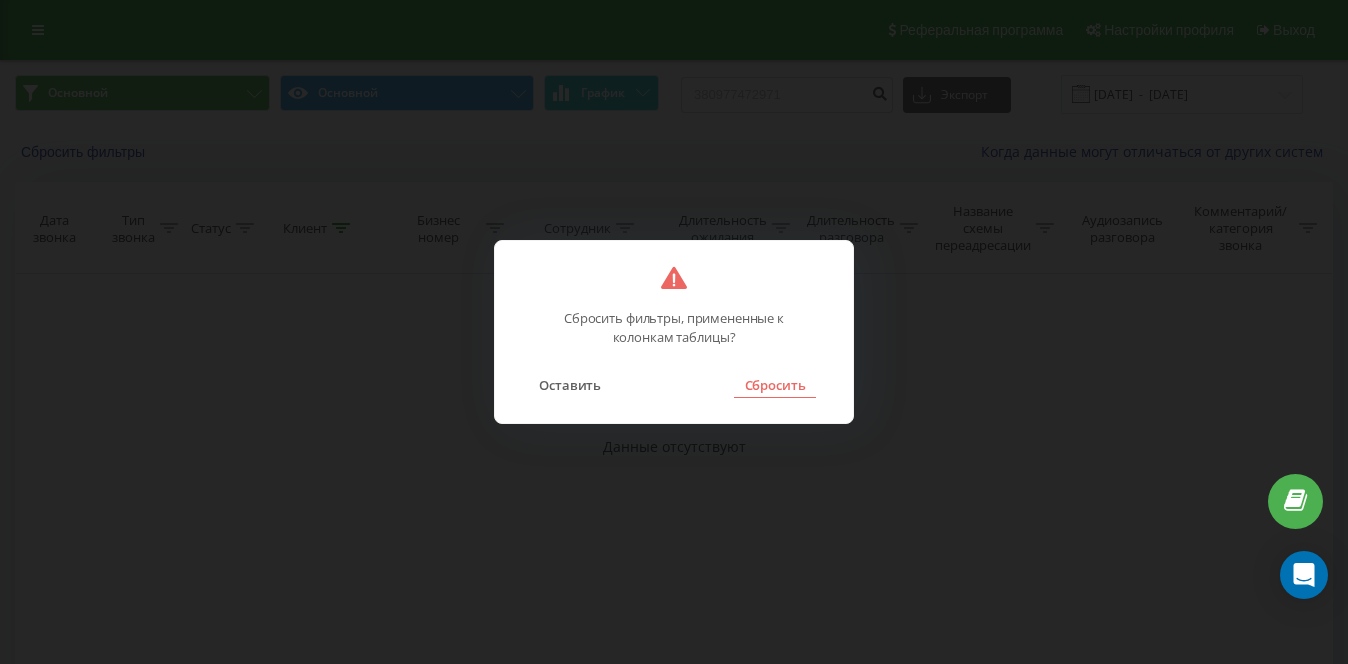 click on "Сбросить" at bounding box center (774, 385) 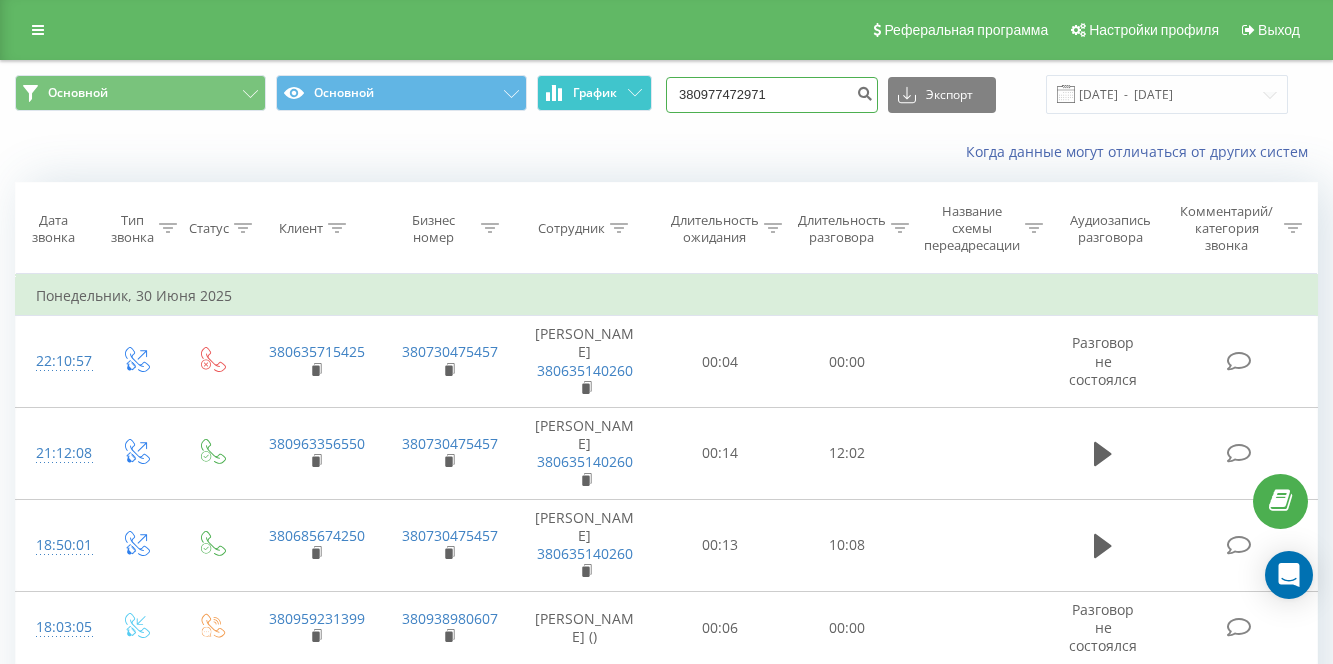 drag, startPoint x: 835, startPoint y: 97, endPoint x: 617, endPoint y: 91, distance: 218.08255 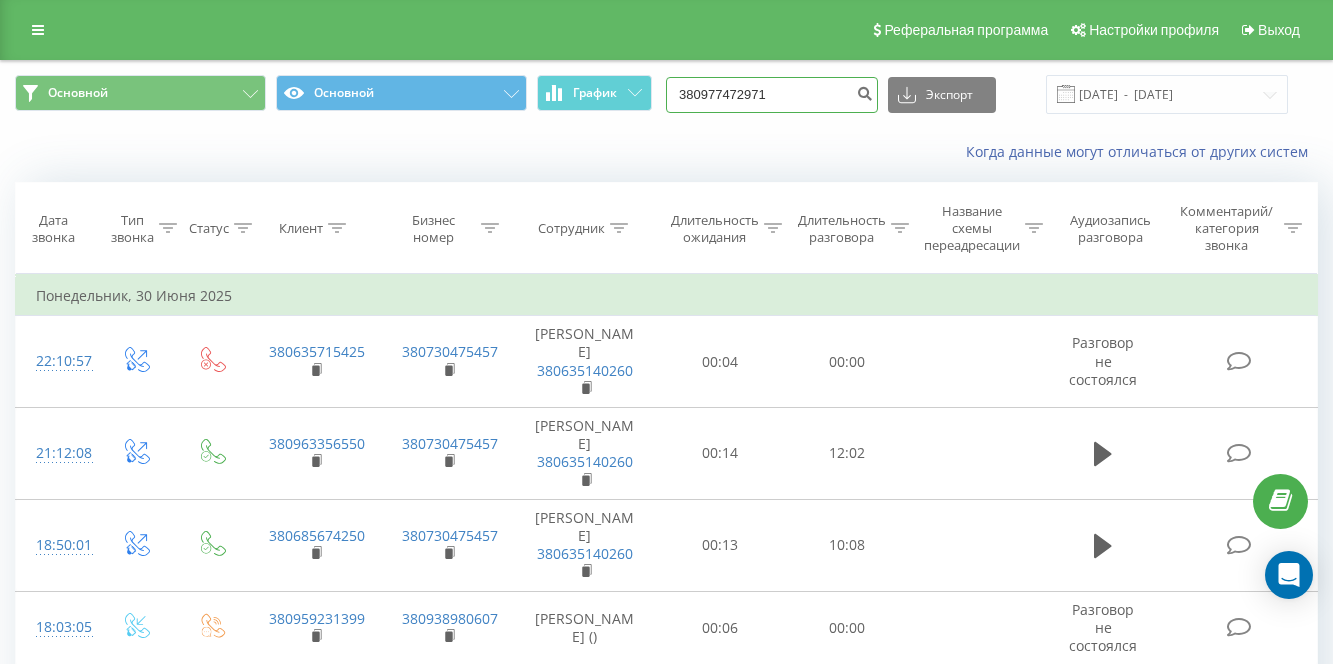 paste on "0977472971 +" 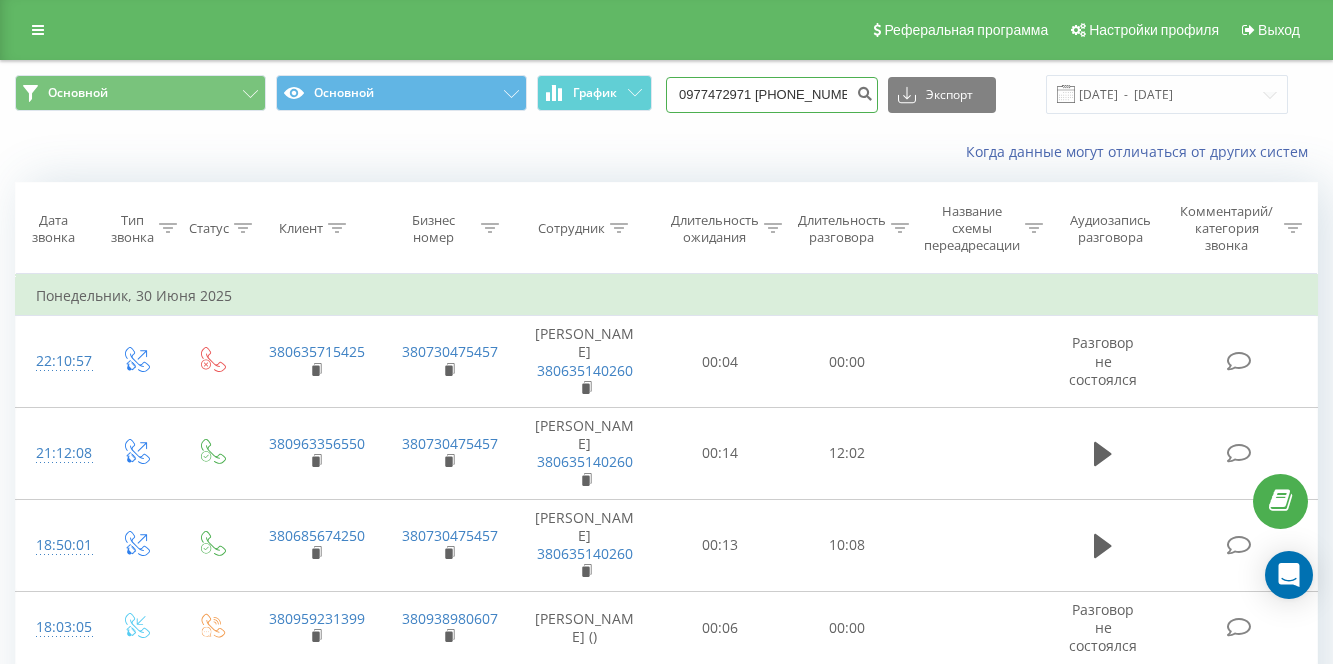 scroll, scrollTop: 0, scrollLeft: 10, axis: horizontal 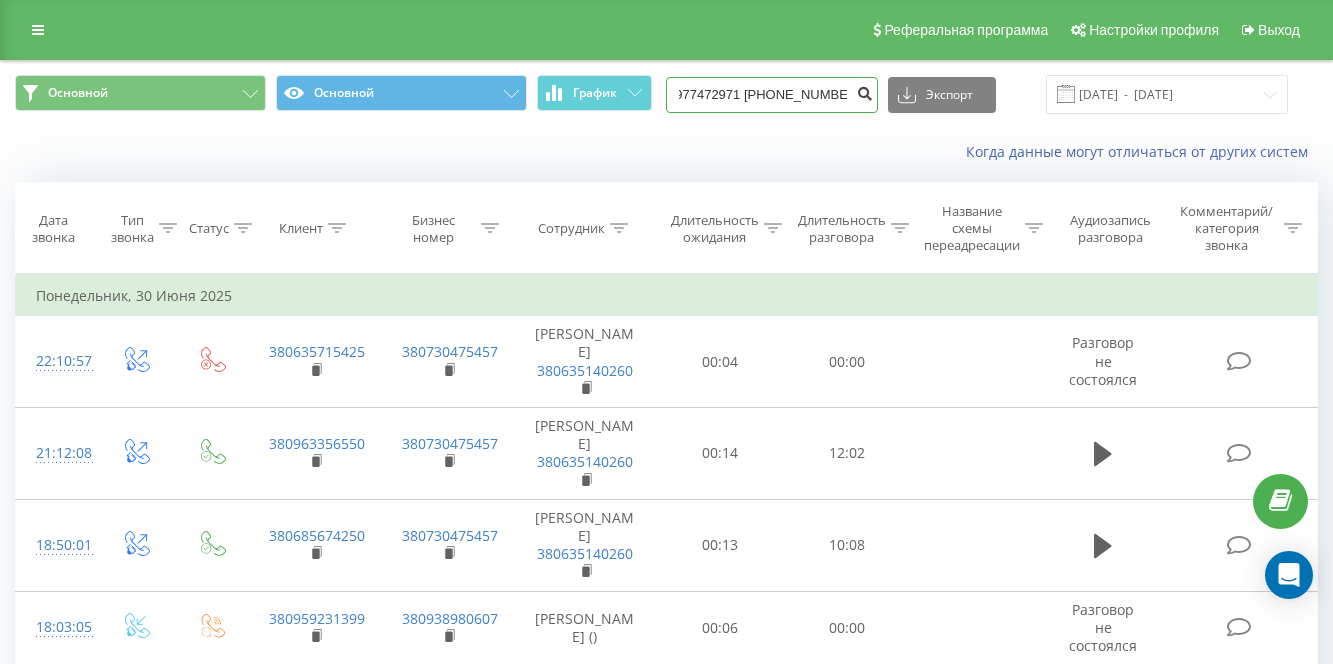drag, startPoint x: 793, startPoint y: 95, endPoint x: 898, endPoint y: 104, distance: 105.38501 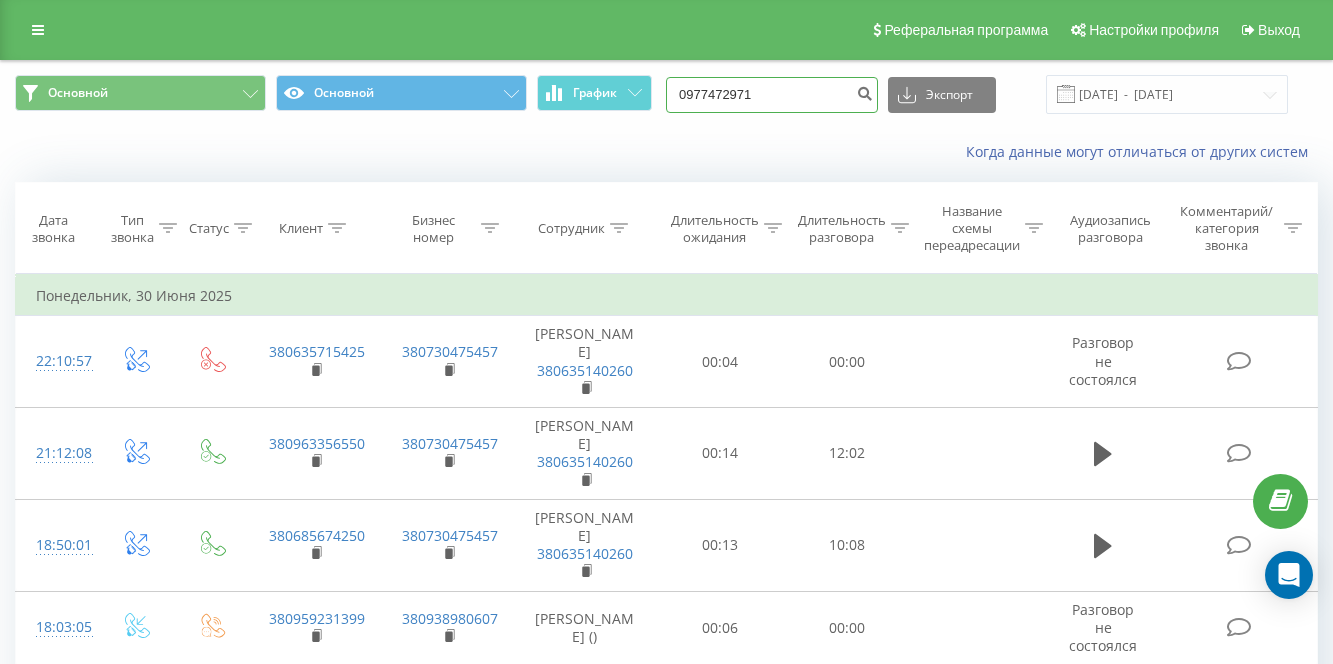 scroll, scrollTop: 0, scrollLeft: 0, axis: both 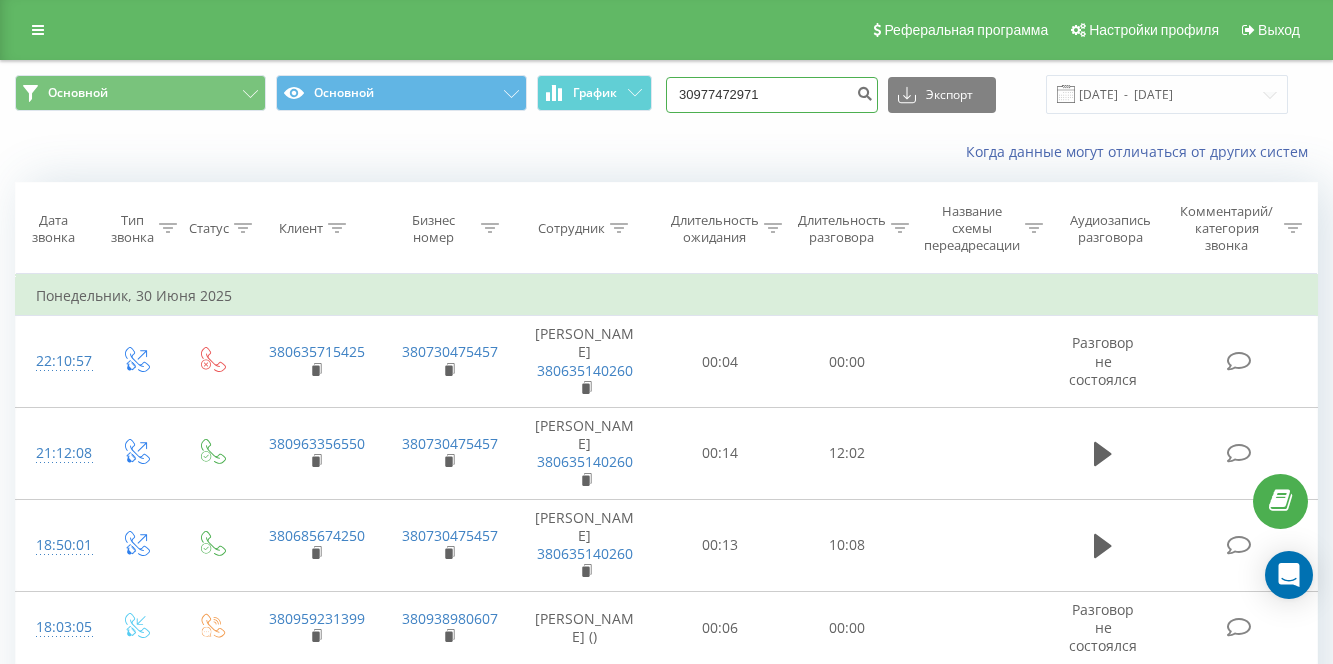 type on "380977472971" 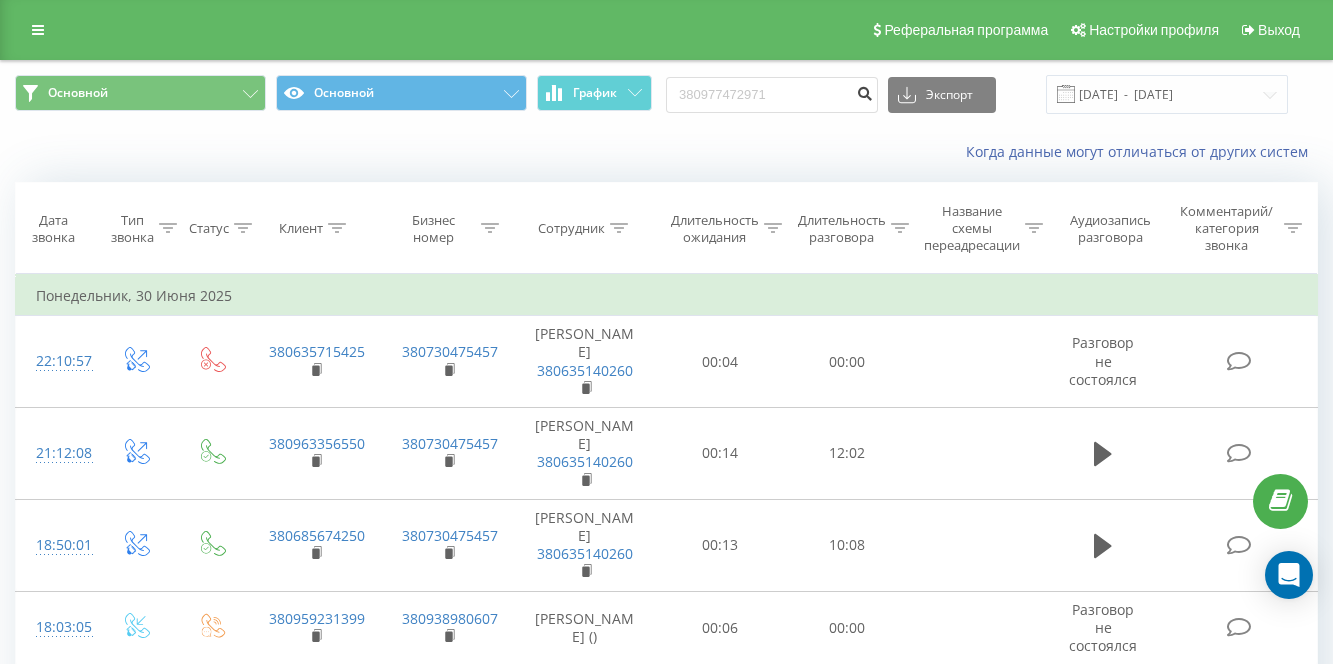 click at bounding box center [864, 95] 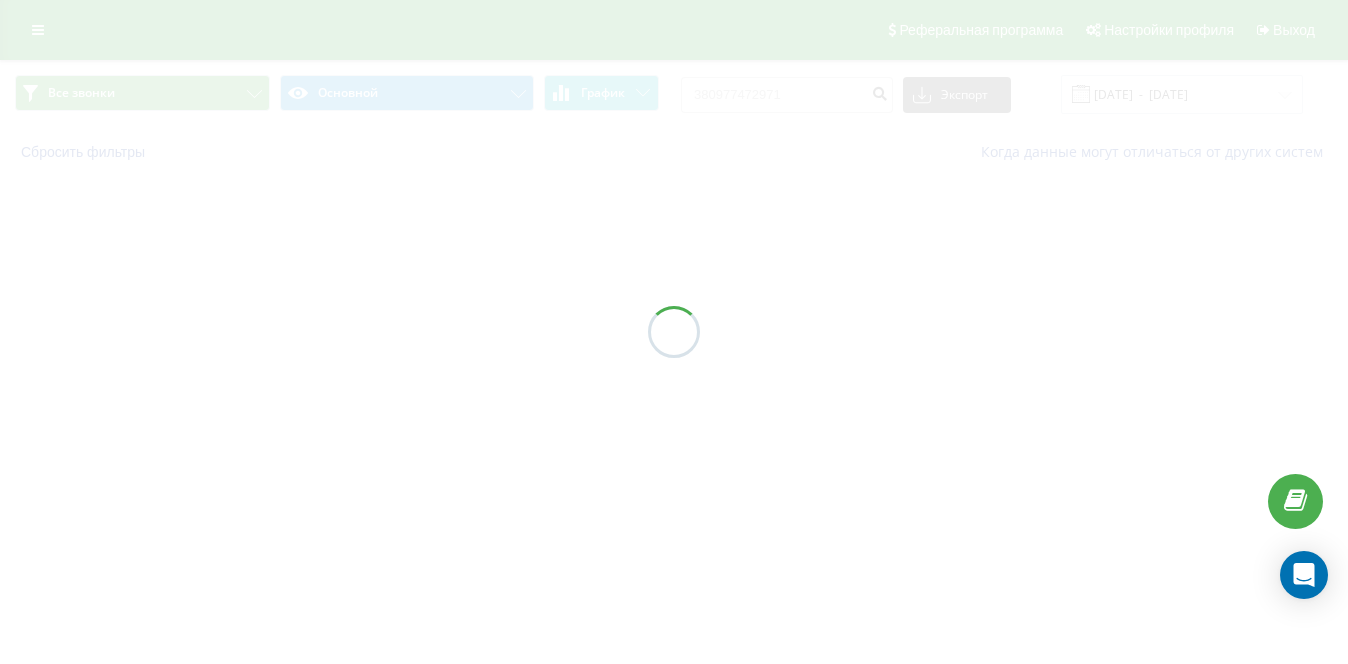 scroll, scrollTop: 0, scrollLeft: 0, axis: both 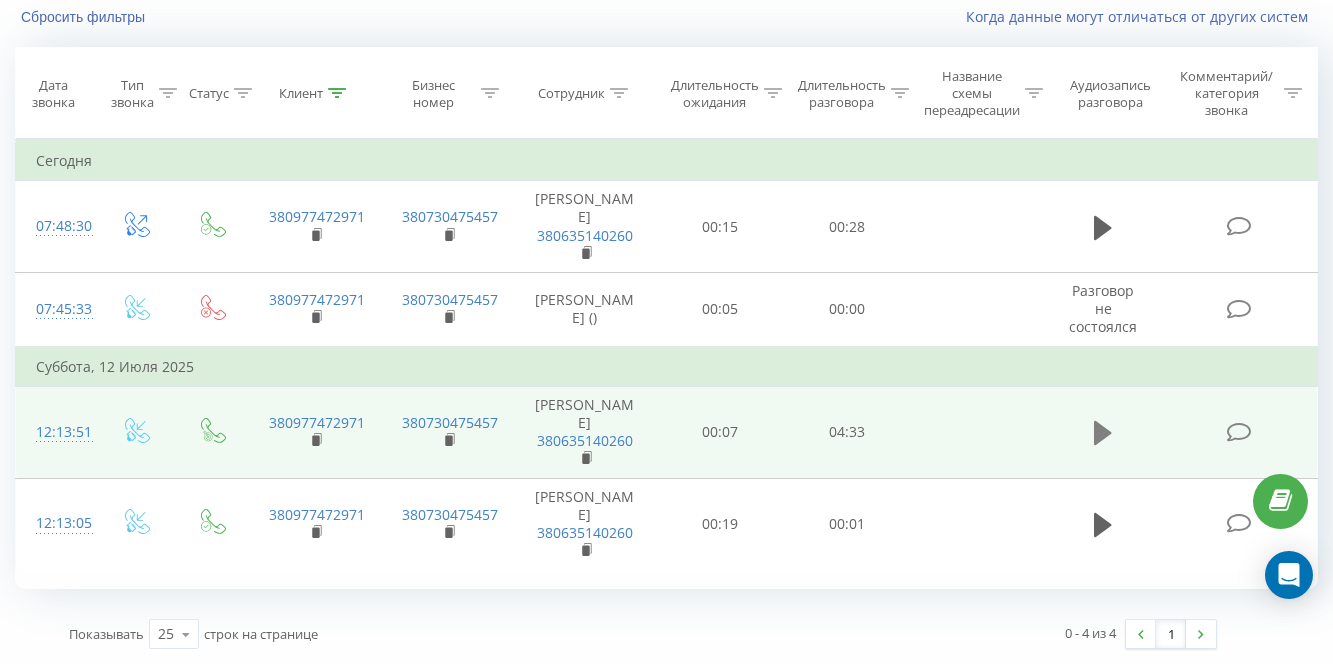 click 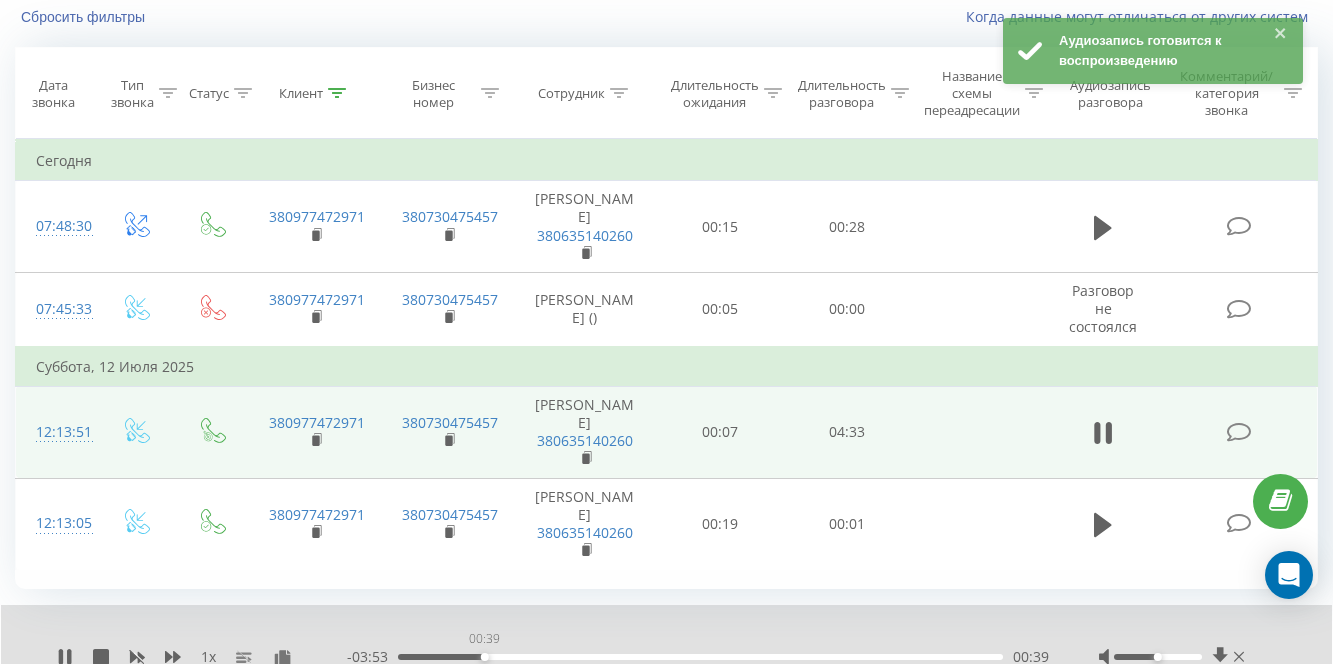 drag, startPoint x: 403, startPoint y: 655, endPoint x: 484, endPoint y: 657, distance: 81.02469 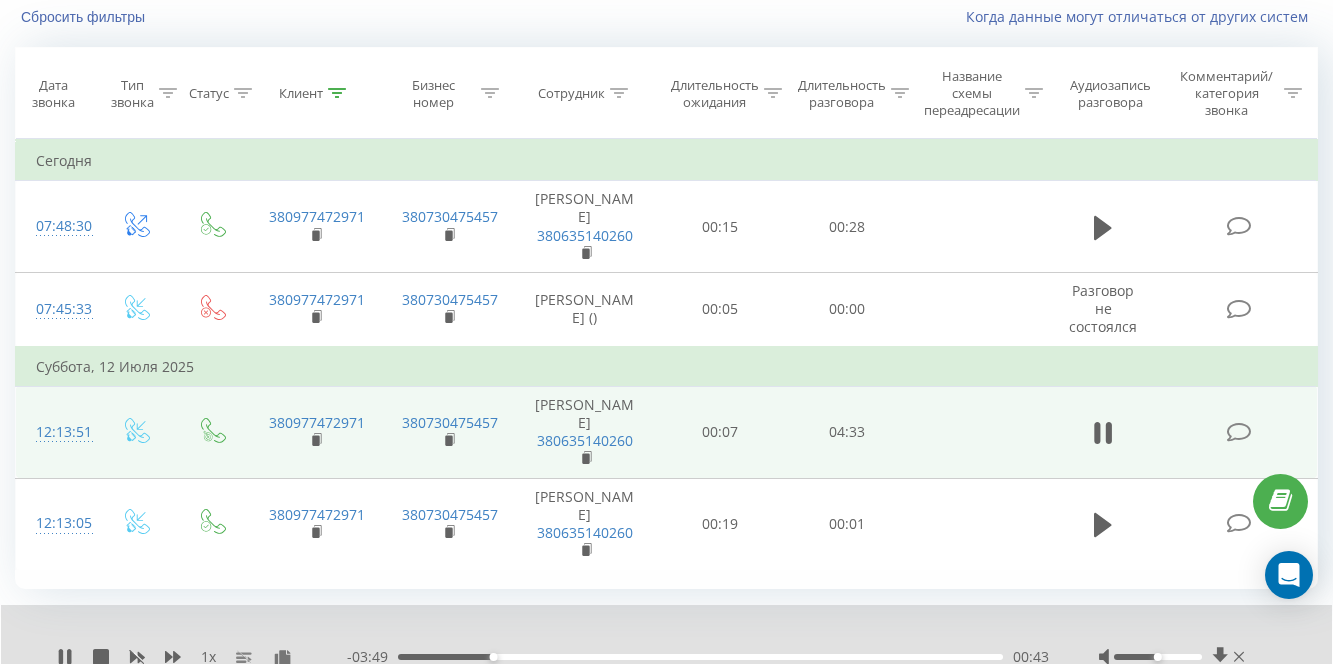 click on "00:43" at bounding box center [700, 657] 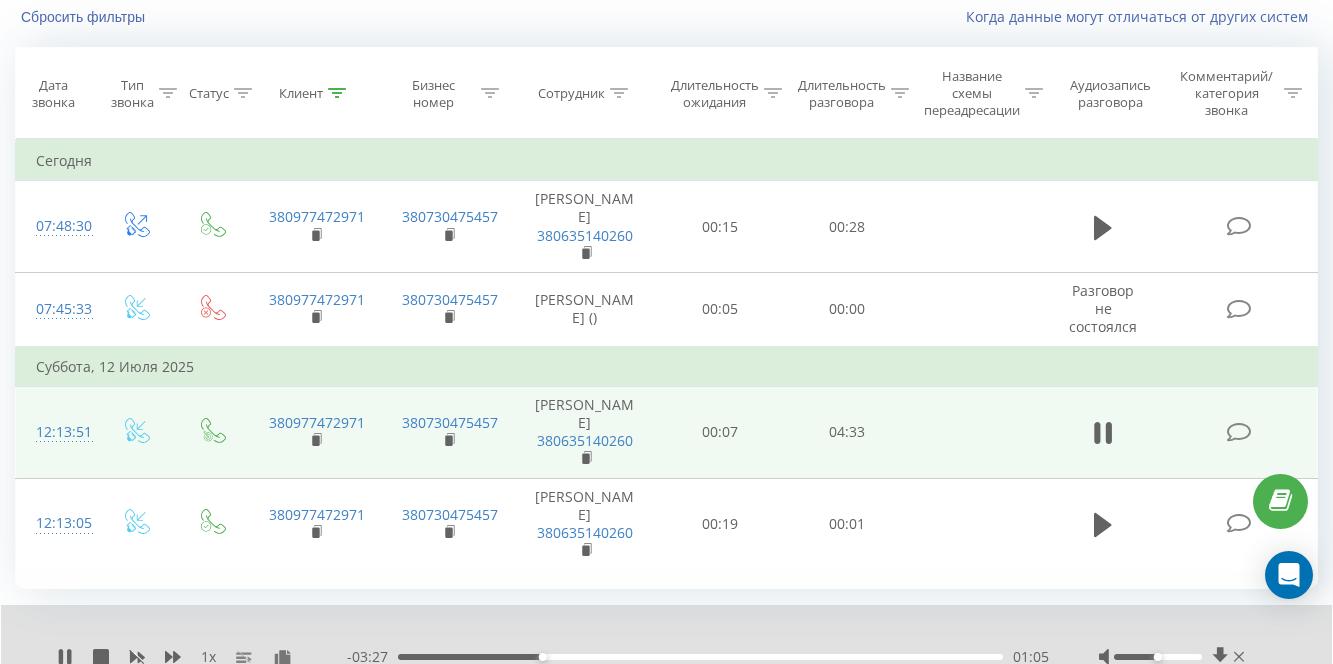 click on "01:05" at bounding box center (700, 657) 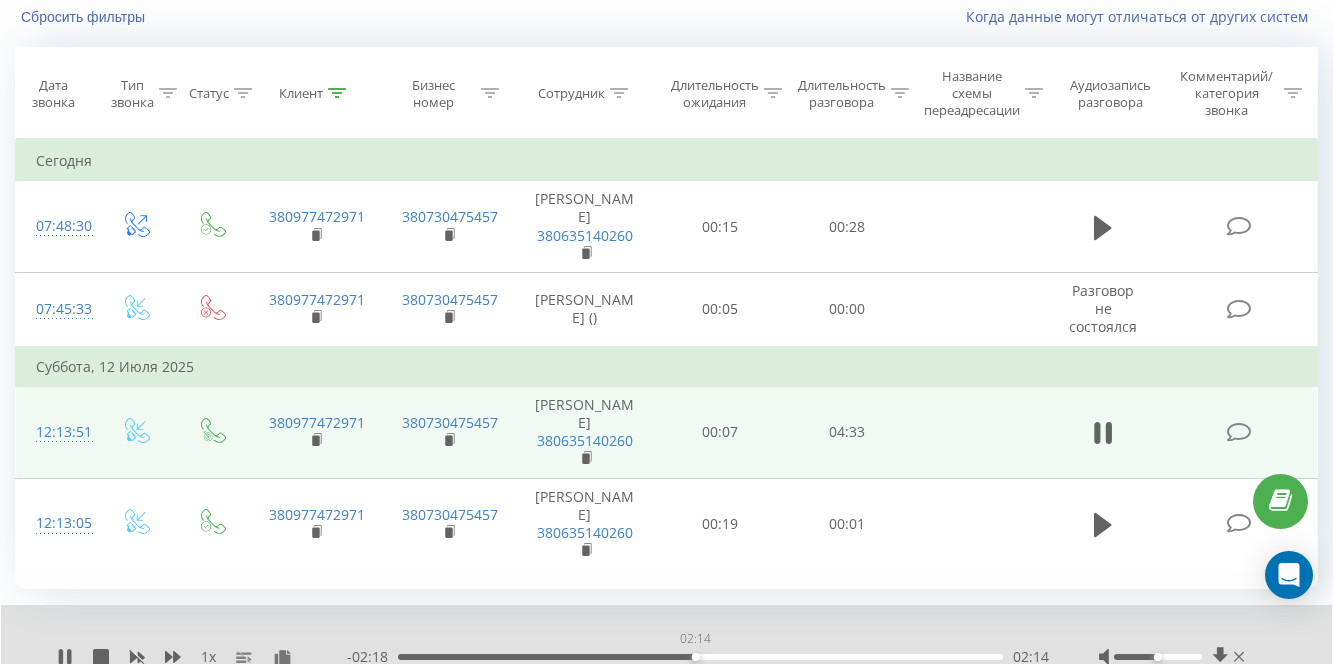 click on "02:14" at bounding box center (700, 657) 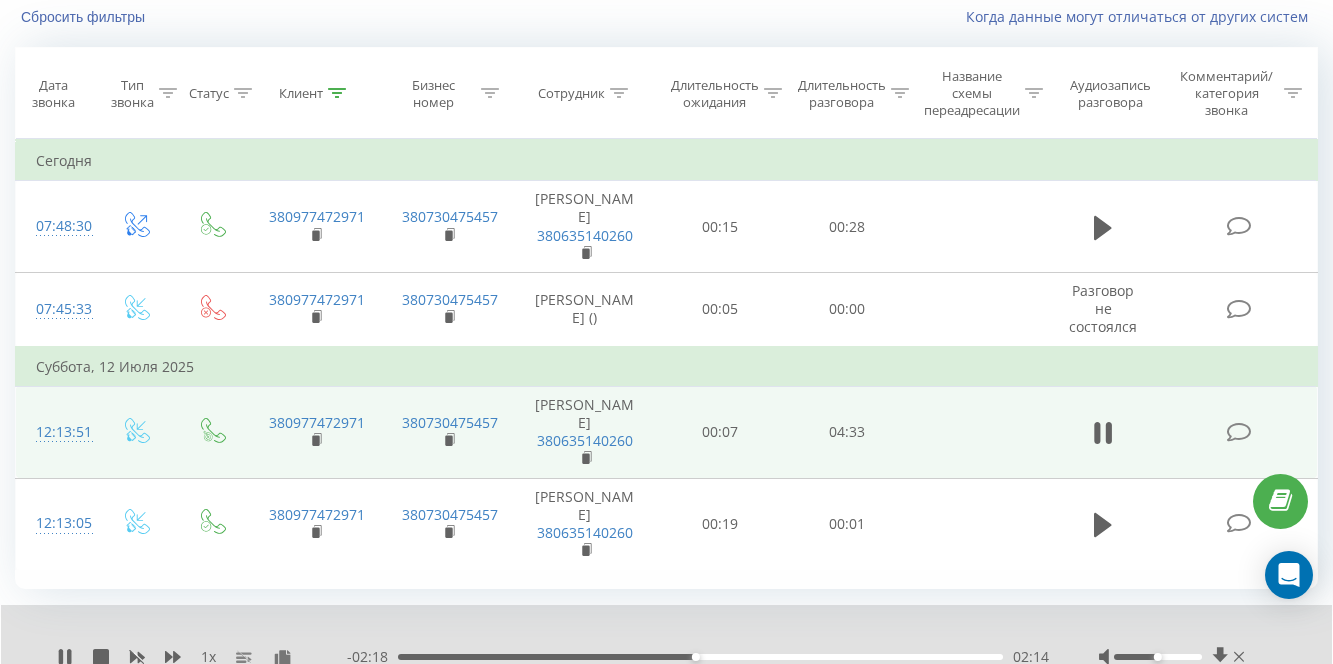 click on "02:14" at bounding box center (700, 657) 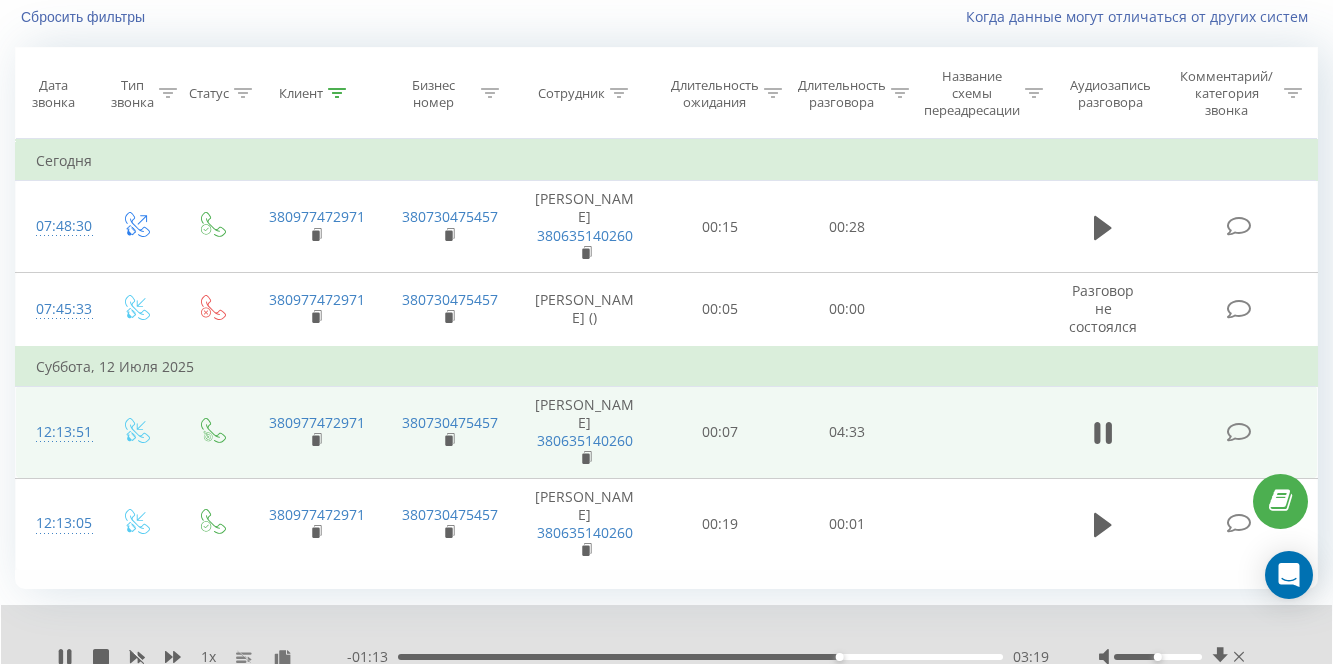 click on "03:19" at bounding box center (700, 657) 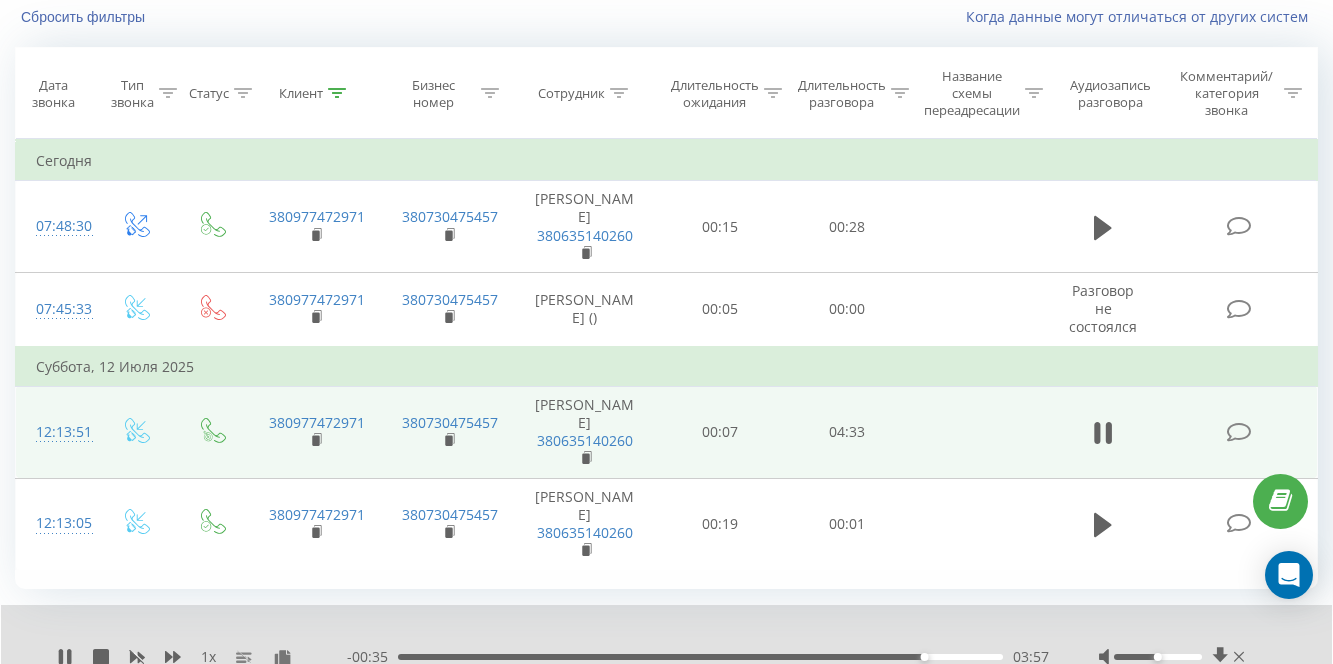click on "03:57" at bounding box center (700, 657) 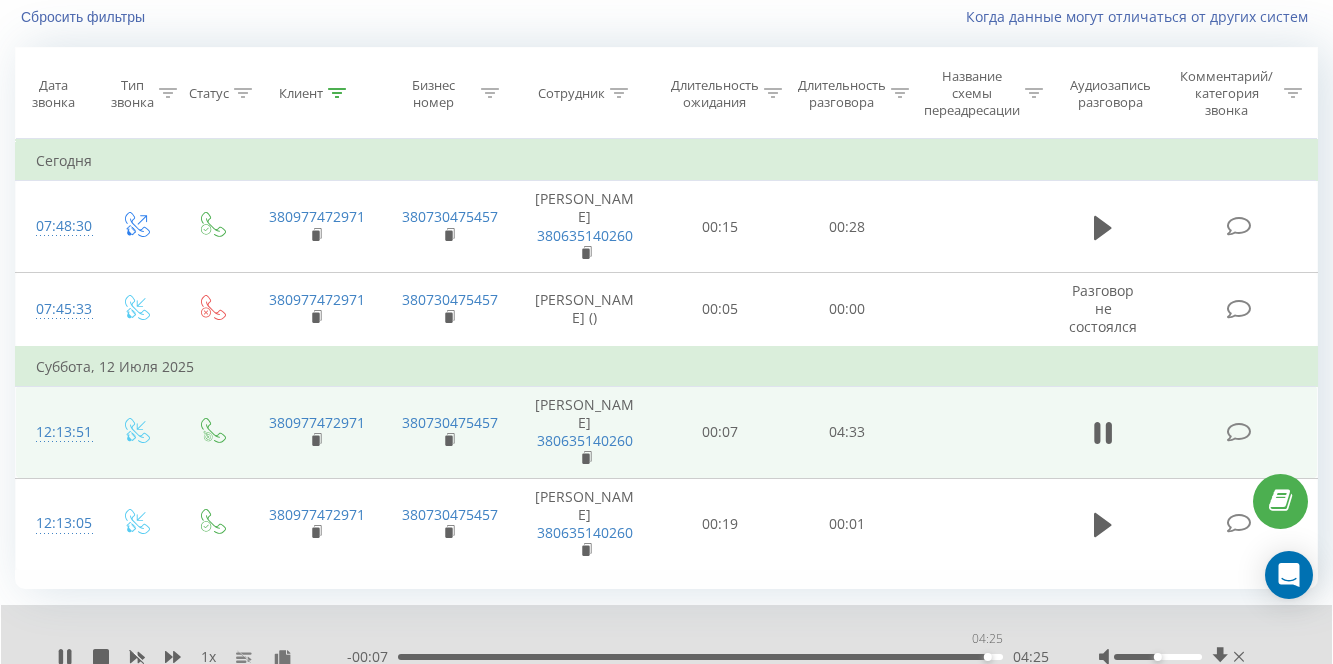 click on "04:25" at bounding box center [700, 657] 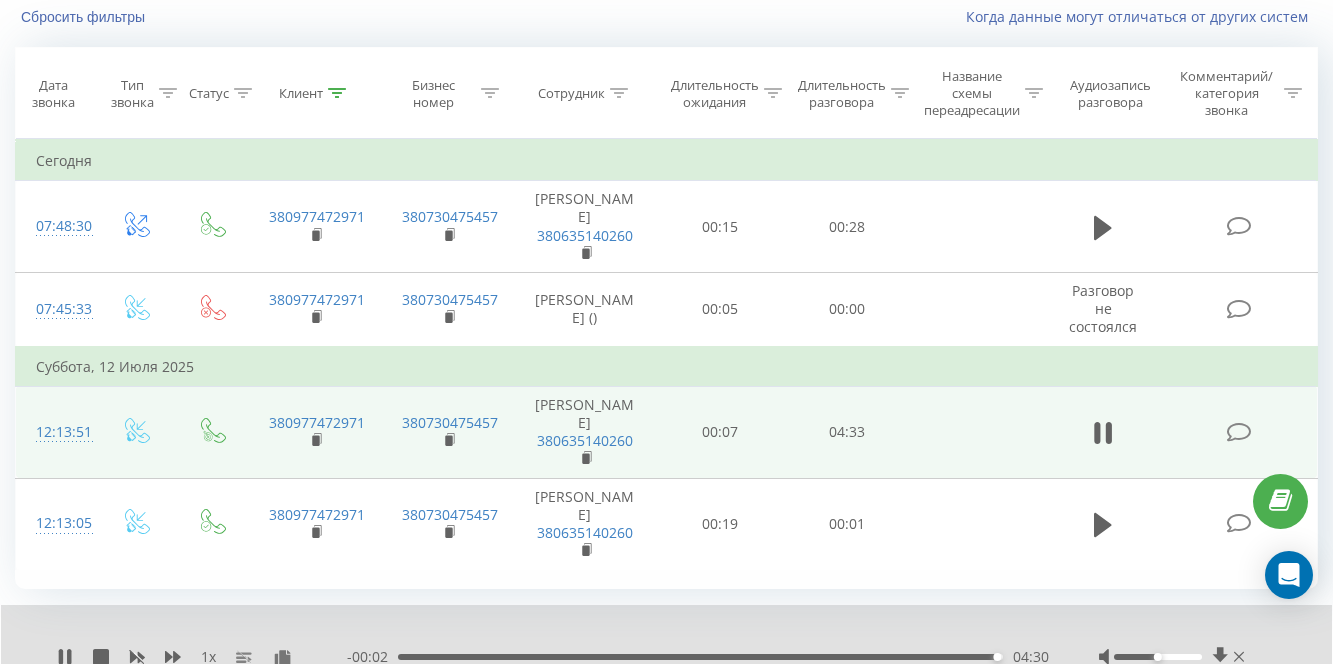 click on "Фильтровать по условию Равно Введите значение Отмена OK Фильтровать по условию Равно Введите значение Отмена OK Фильтровать по условию Содержит Отмена OK Фильтровать по условию Содержит Отмена OK Фильтровать по условию Содержит Отмена OK Фильтровать по условию Равно Отмена OK Фильтровать по условию Равно Отмена OK Фильтровать по условию Содержит Отмена OK Фильтровать по условию Равно Введите значение Отмена OK Сегодня  07:48:30         380977472971 380730475457 Гришко Алла 380635140260 00:15 00:28  07:45:33         380977472971 380730475457 Гришко Алла () 00:05 00:00 Разговор не состоялся Суббота, 12 Июля 2025  12:13:51" at bounding box center (666, 364) 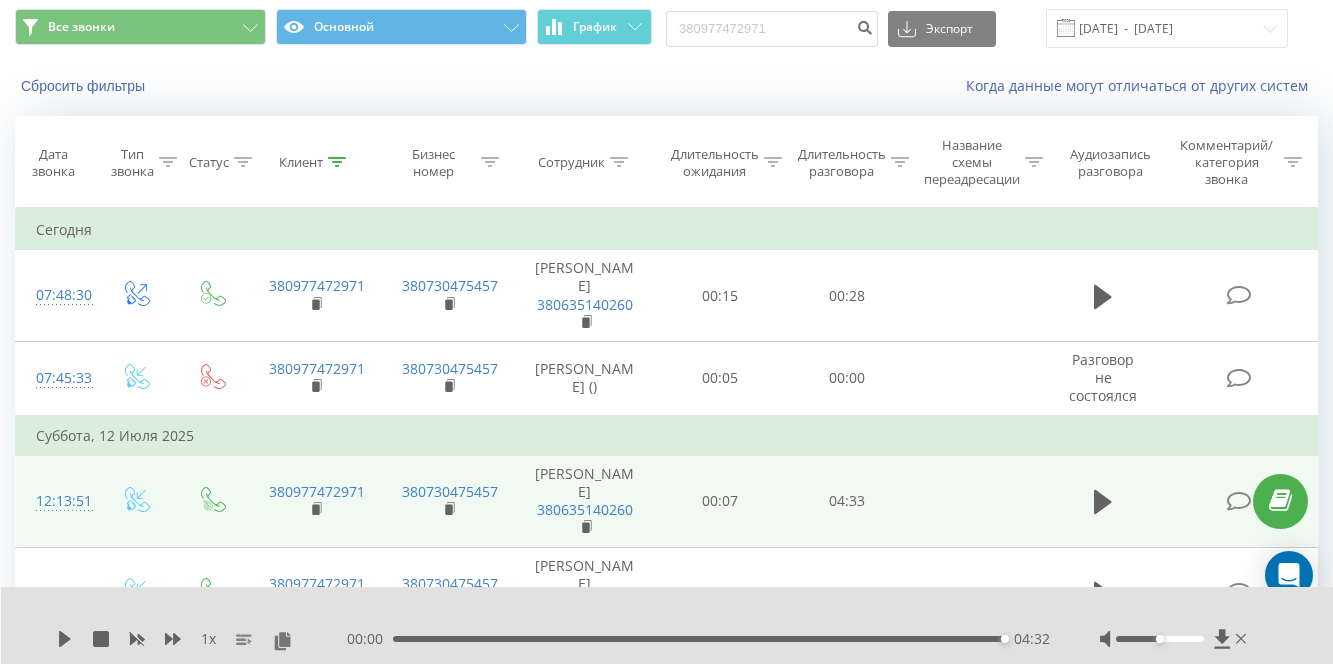 scroll, scrollTop: 0, scrollLeft: 0, axis: both 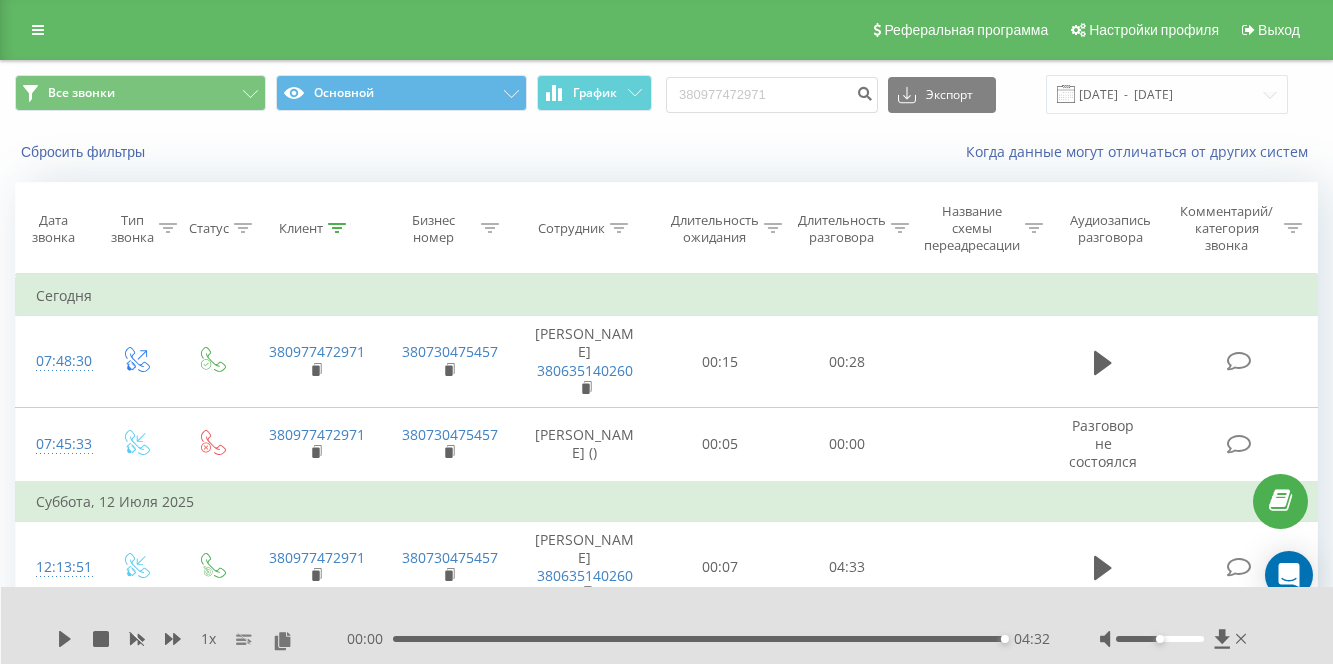 click on "Сотрудник" at bounding box center (585, 228) 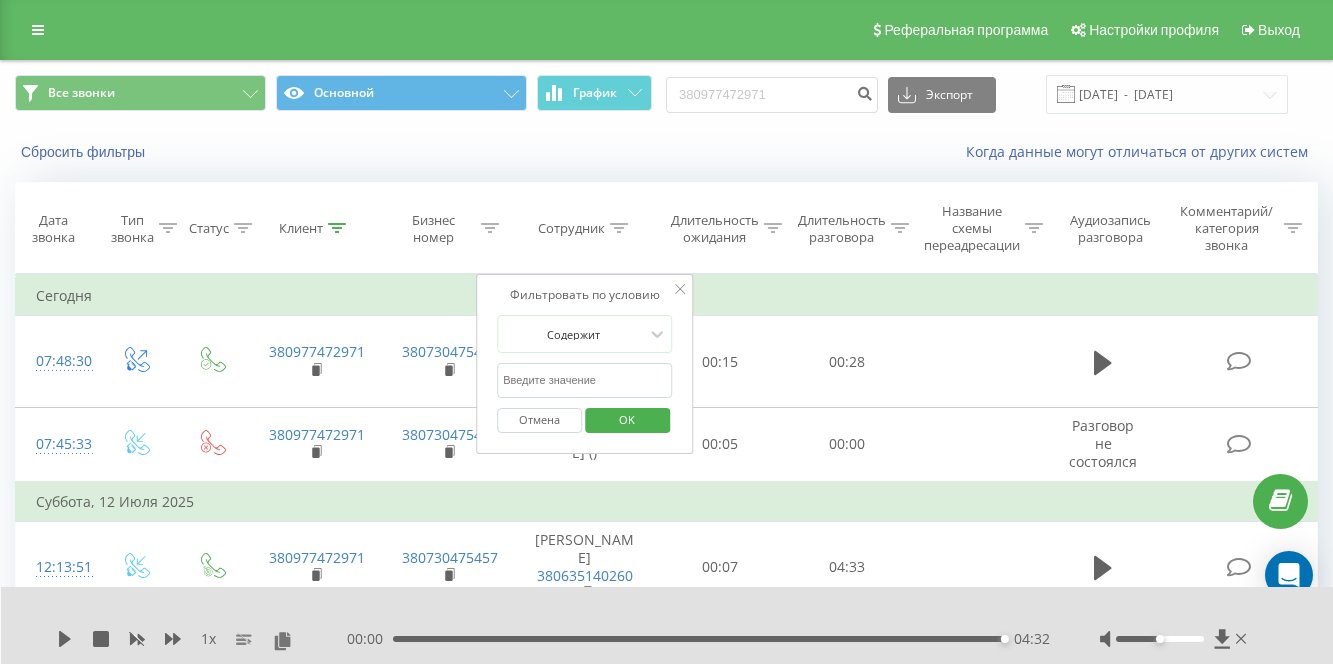 click on "Сотрудник" at bounding box center (571, 228) 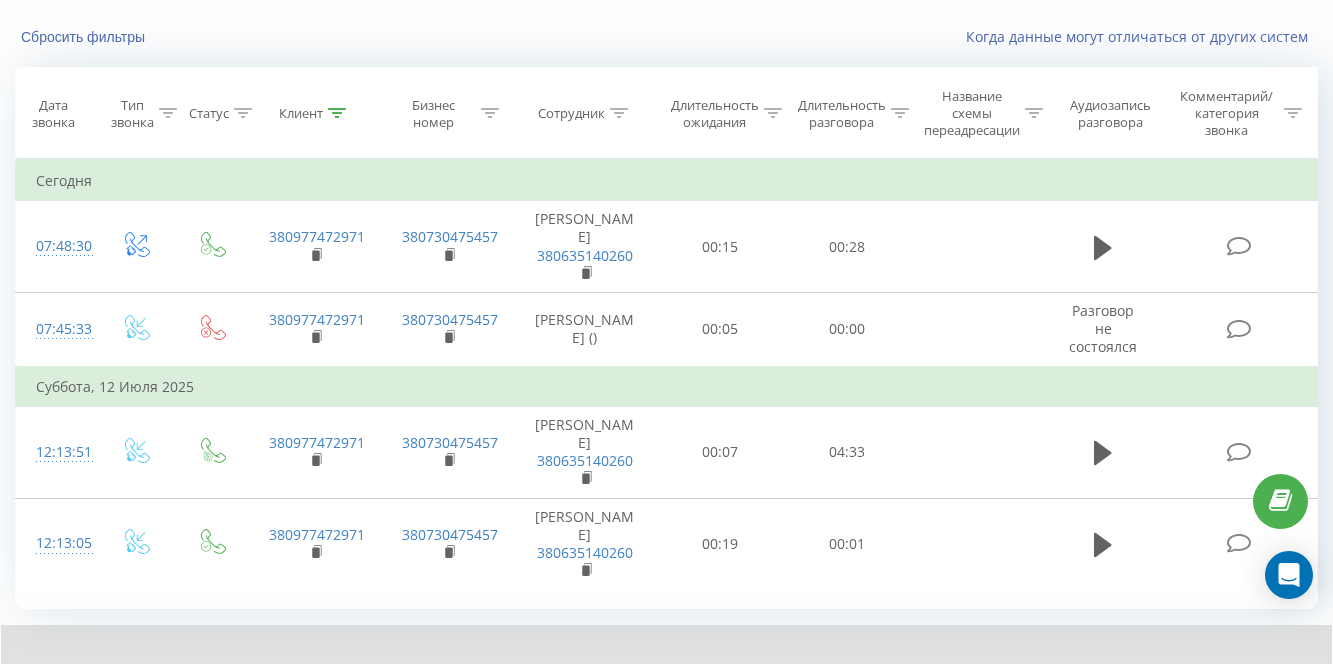 scroll, scrollTop: 0, scrollLeft: 0, axis: both 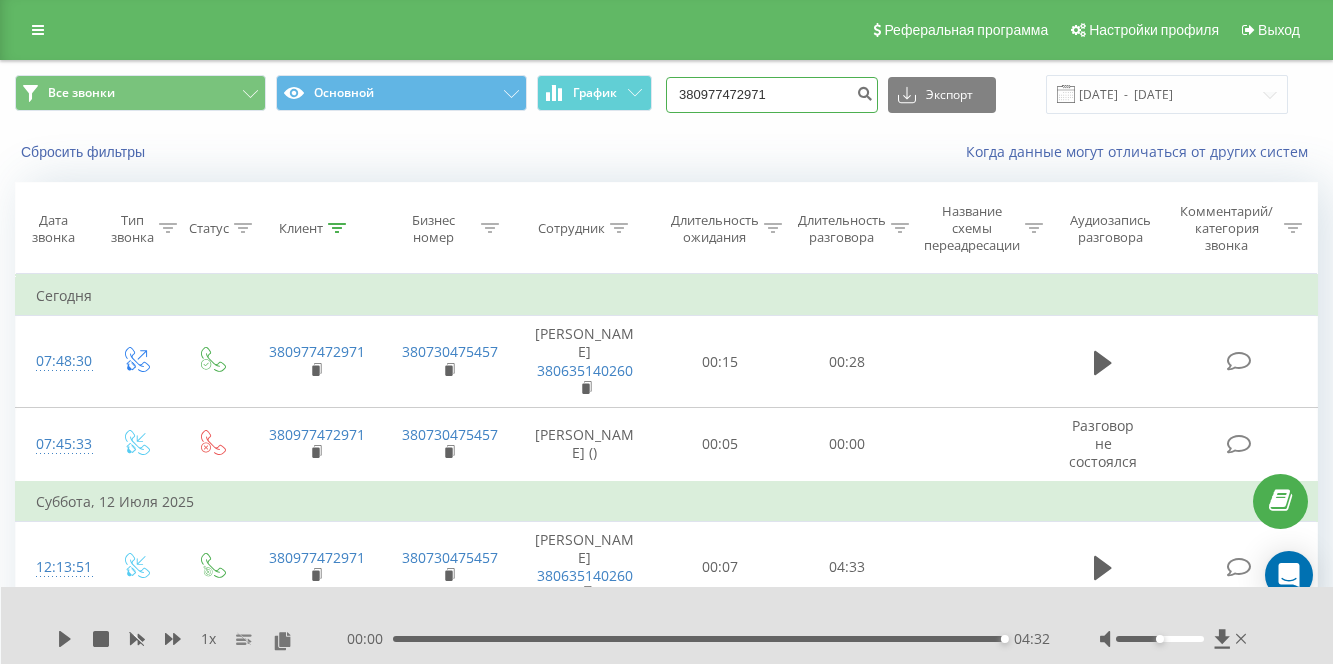 click on "380977472971" at bounding box center [772, 95] 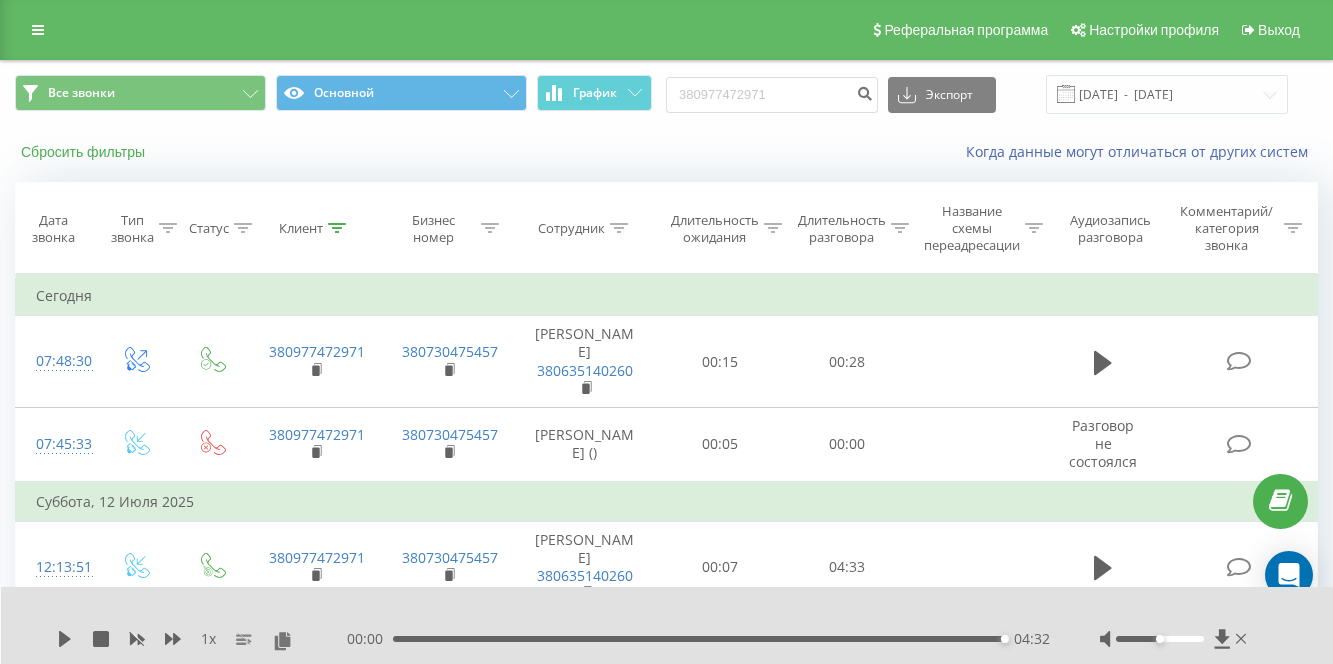click on "Сбросить фильтры" at bounding box center (85, 152) 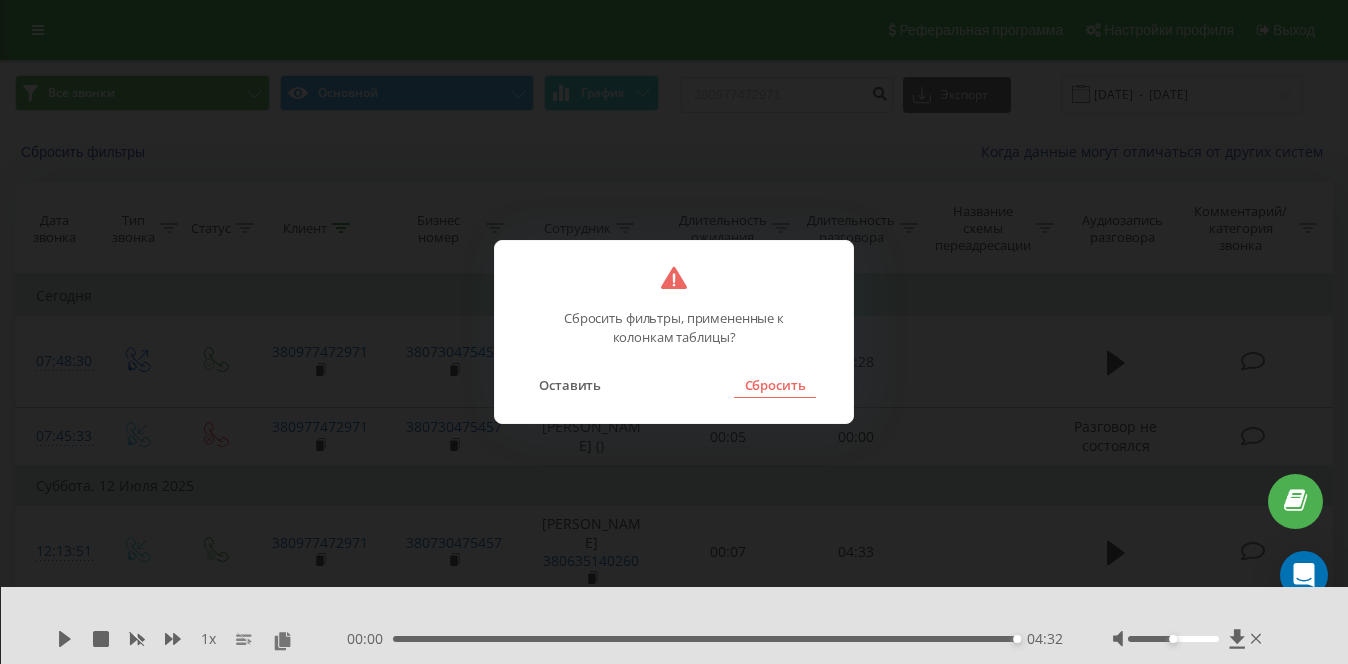 click on "Сбросить" at bounding box center (774, 385) 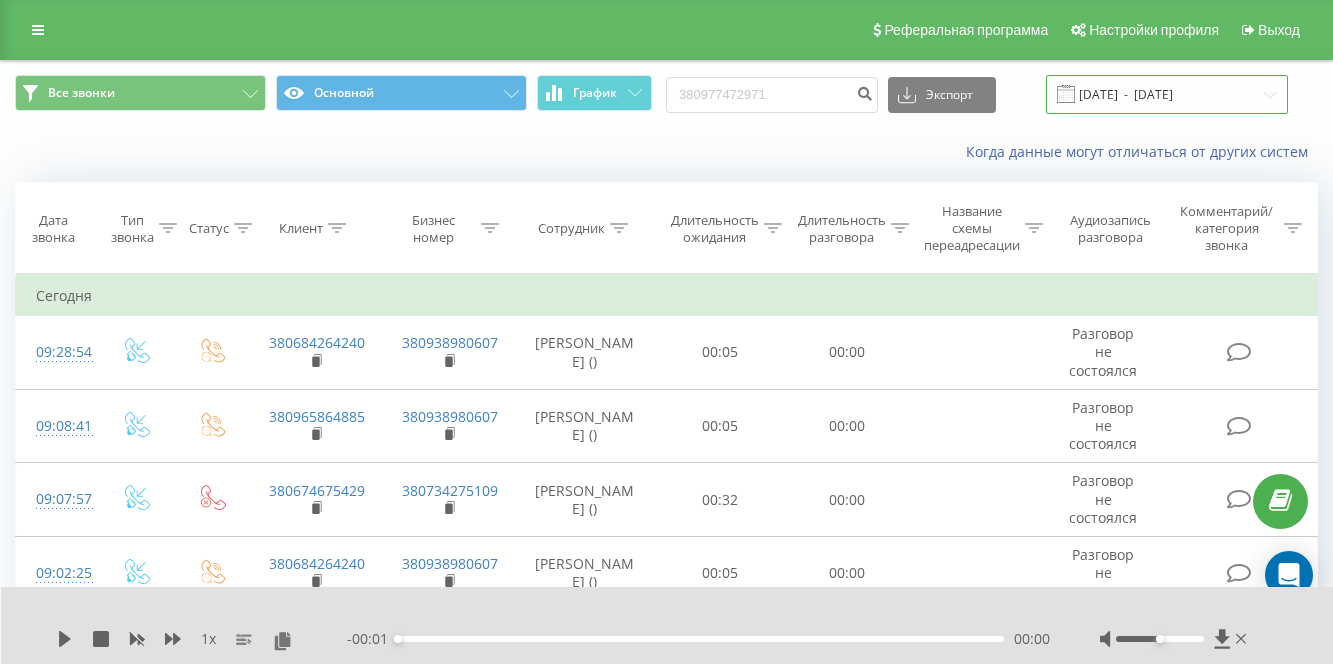 click on "14.04.2025  -  14.07.2025" at bounding box center (1167, 94) 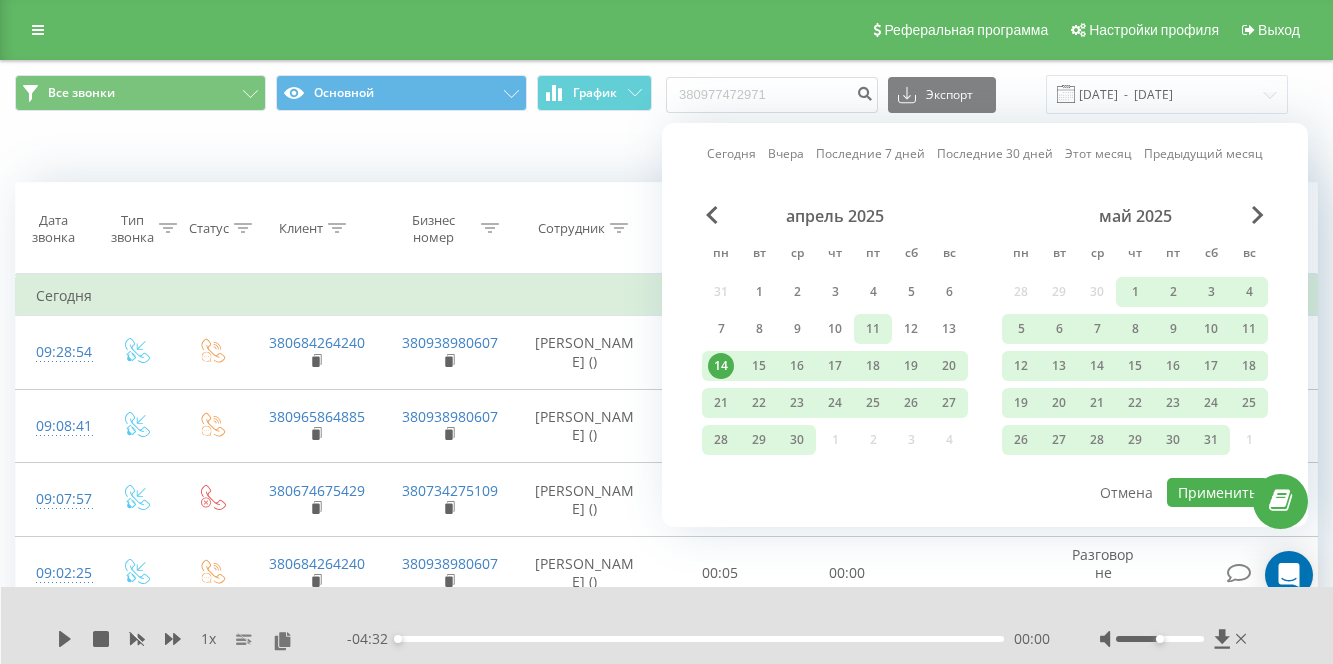 click on "11" at bounding box center [873, 329] 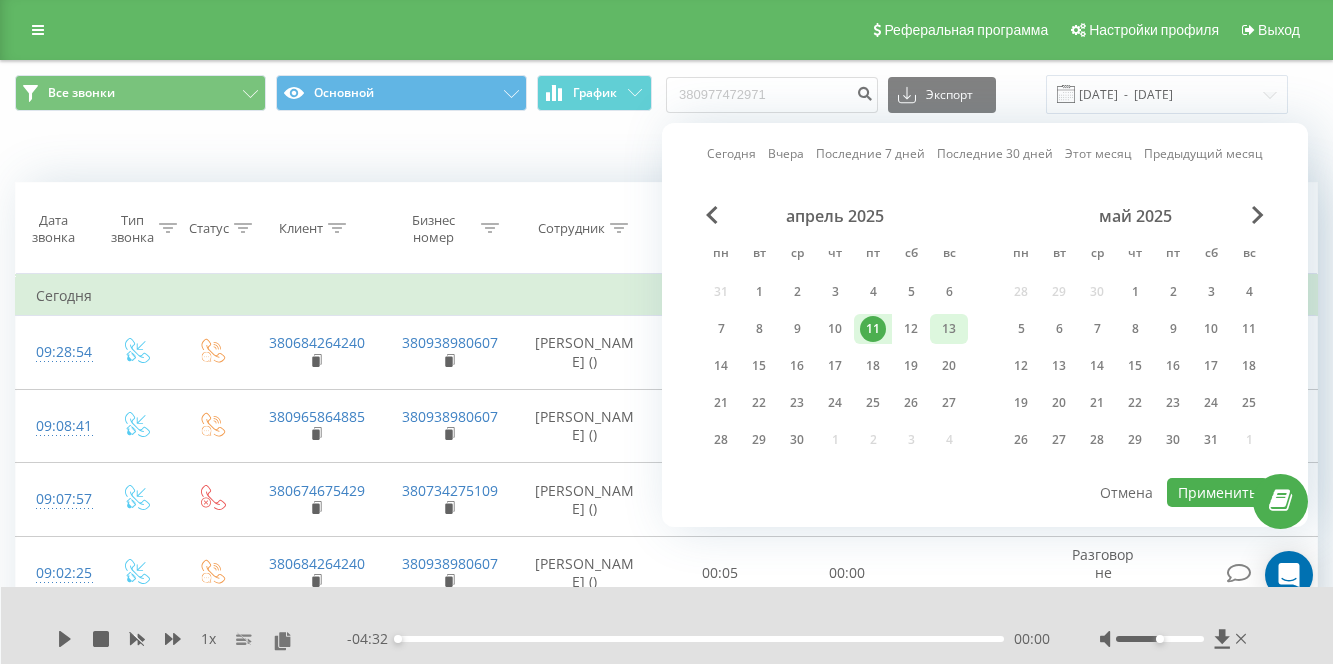 click on "13" at bounding box center (949, 329) 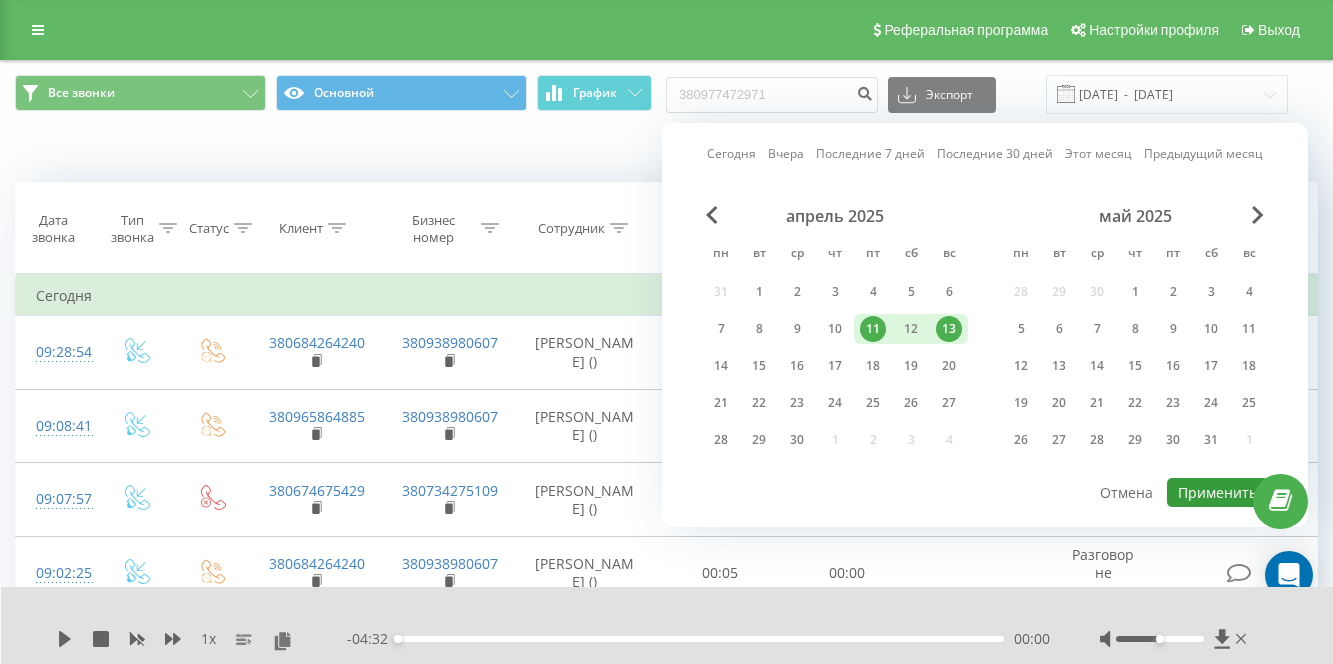 click on "Применить" at bounding box center [1217, 492] 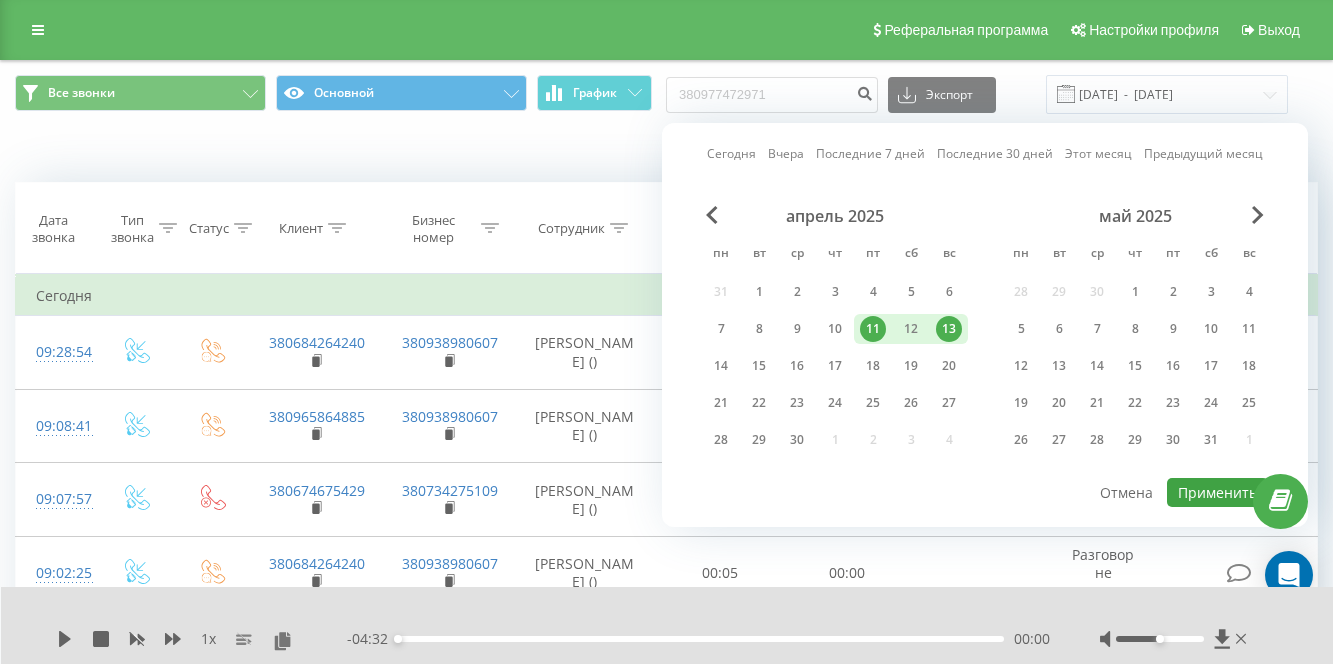 type on "11.04.2025  -  13.04.2025" 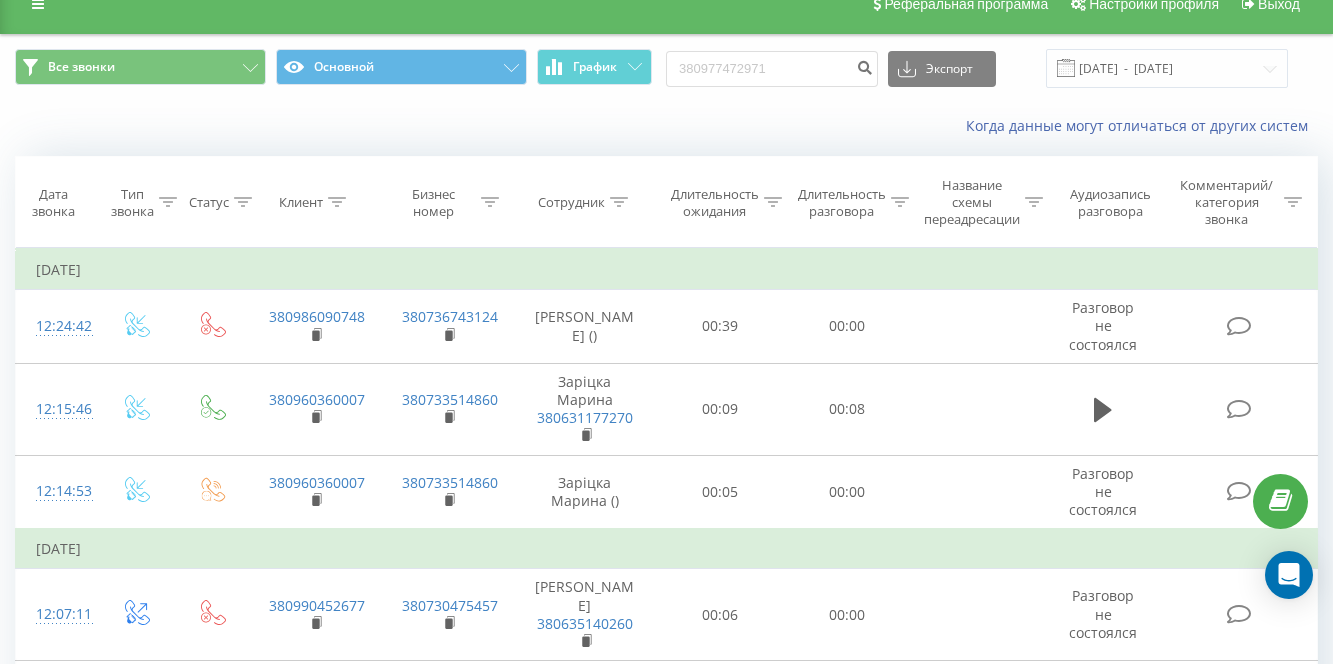 scroll, scrollTop: 0, scrollLeft: 0, axis: both 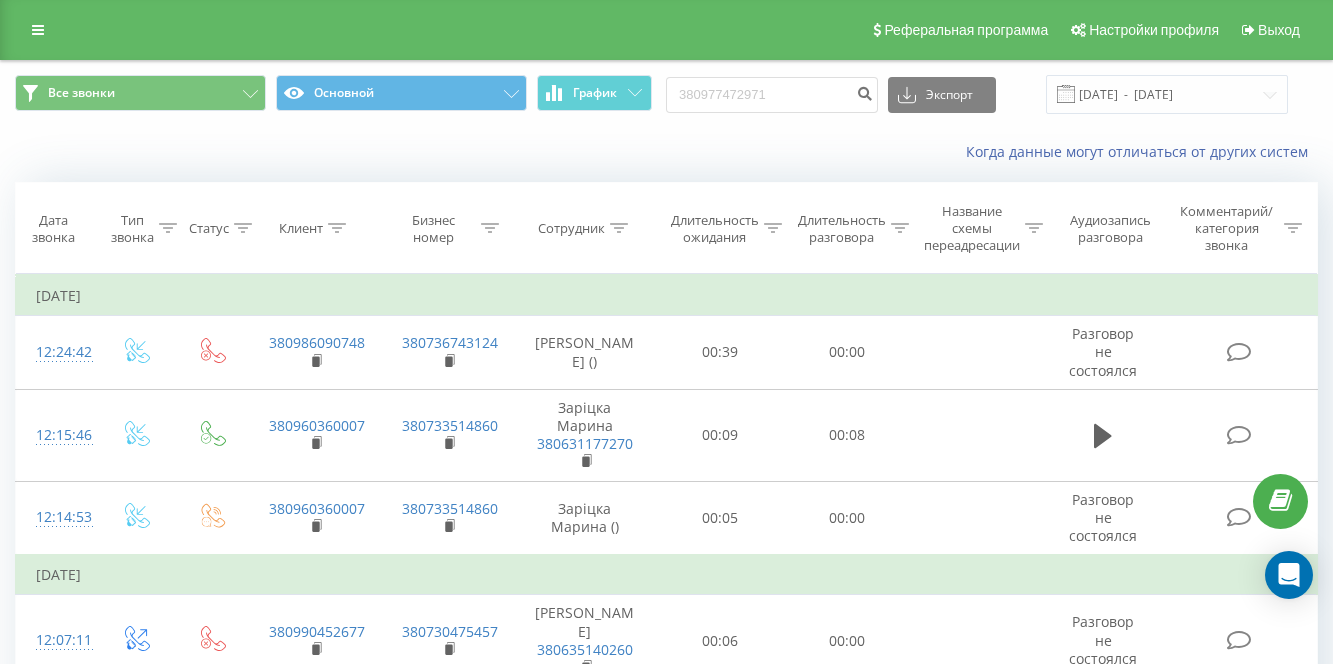 click on "Сотрудник" at bounding box center [571, 228] 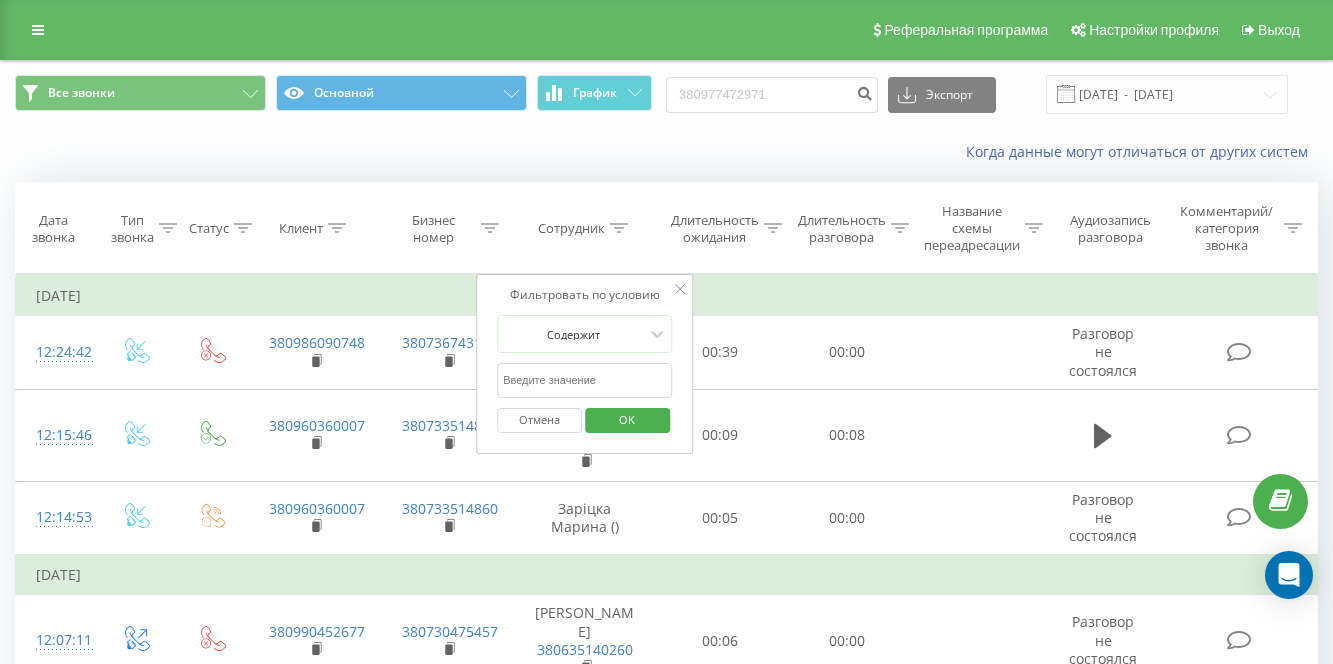 click at bounding box center [585, 380] 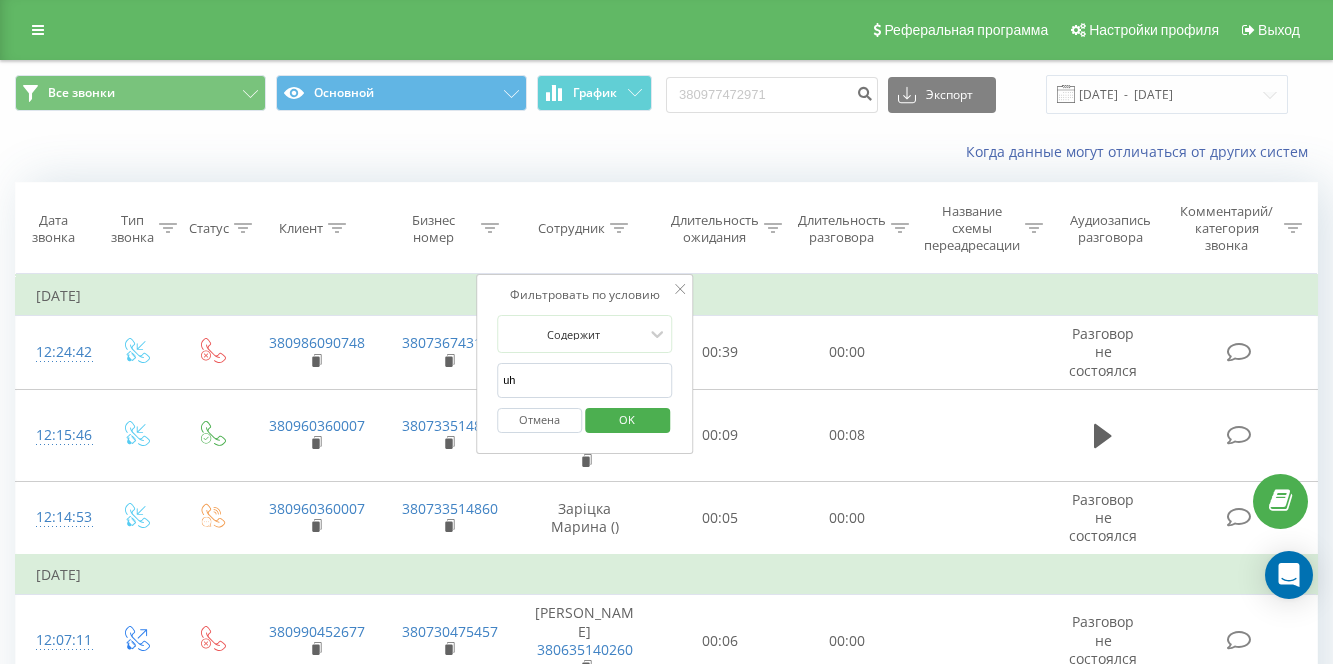 type on "u" 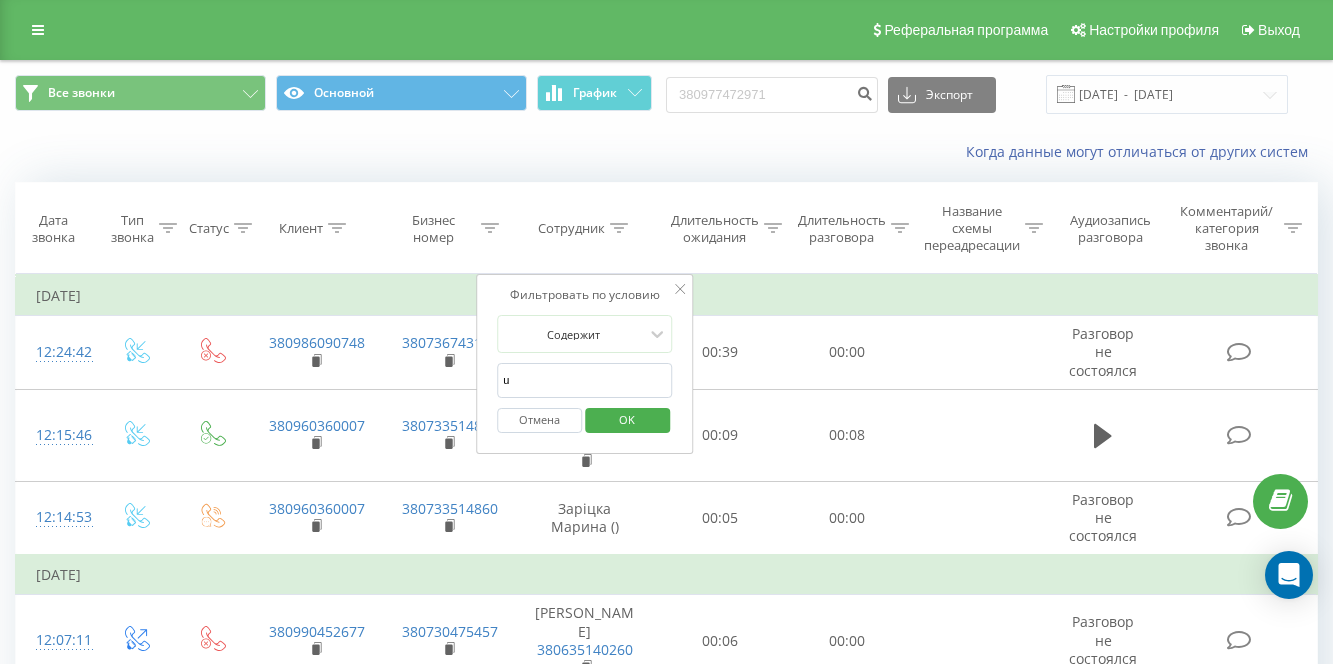 type 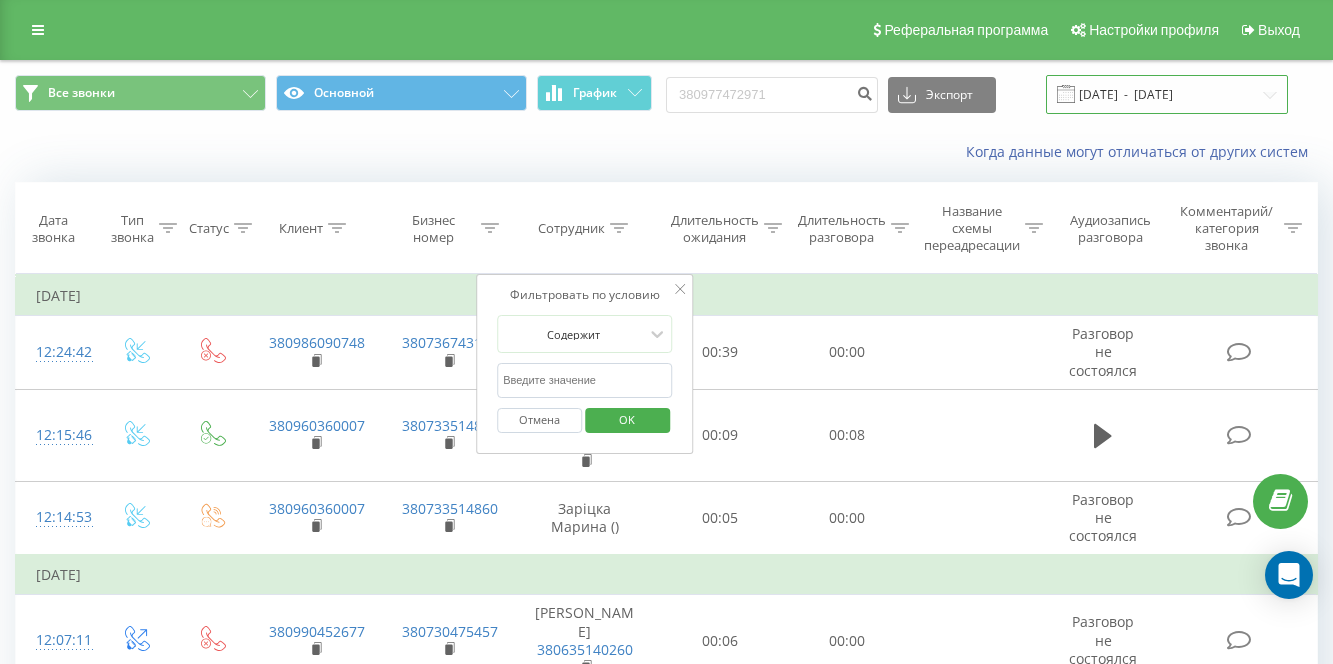 click on "11.04.2025  -  13.04.2025" at bounding box center (1167, 94) 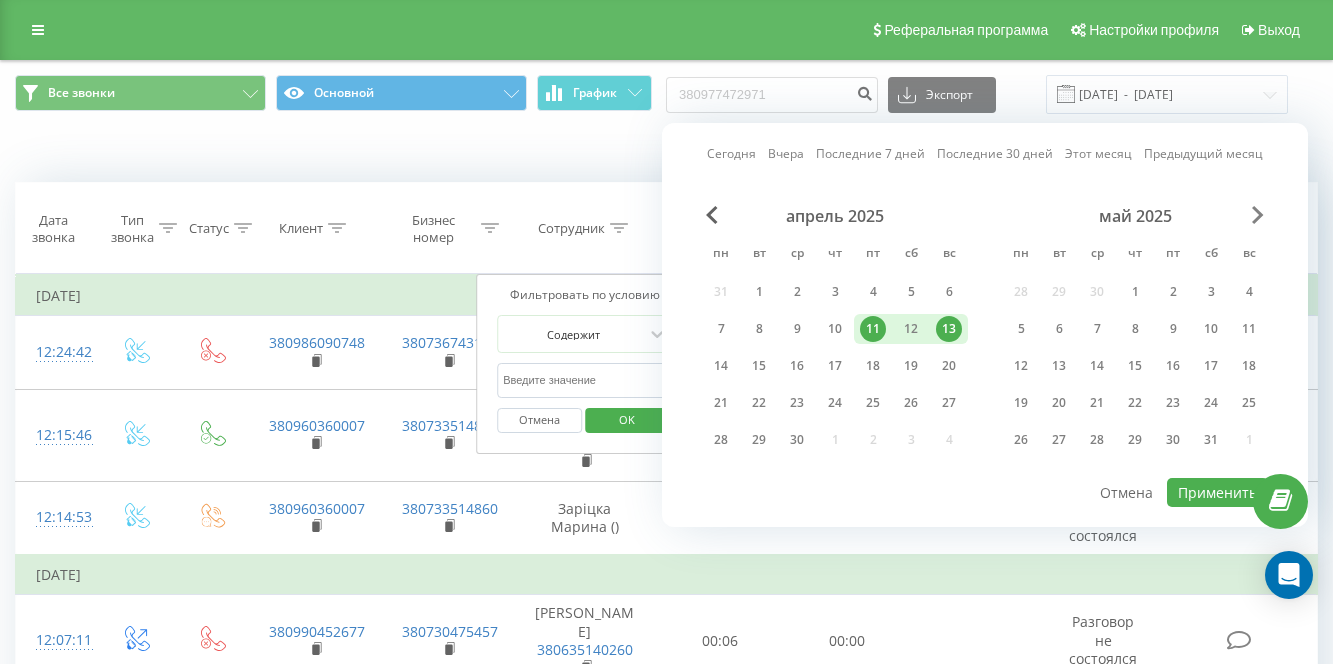 click at bounding box center (1258, 215) 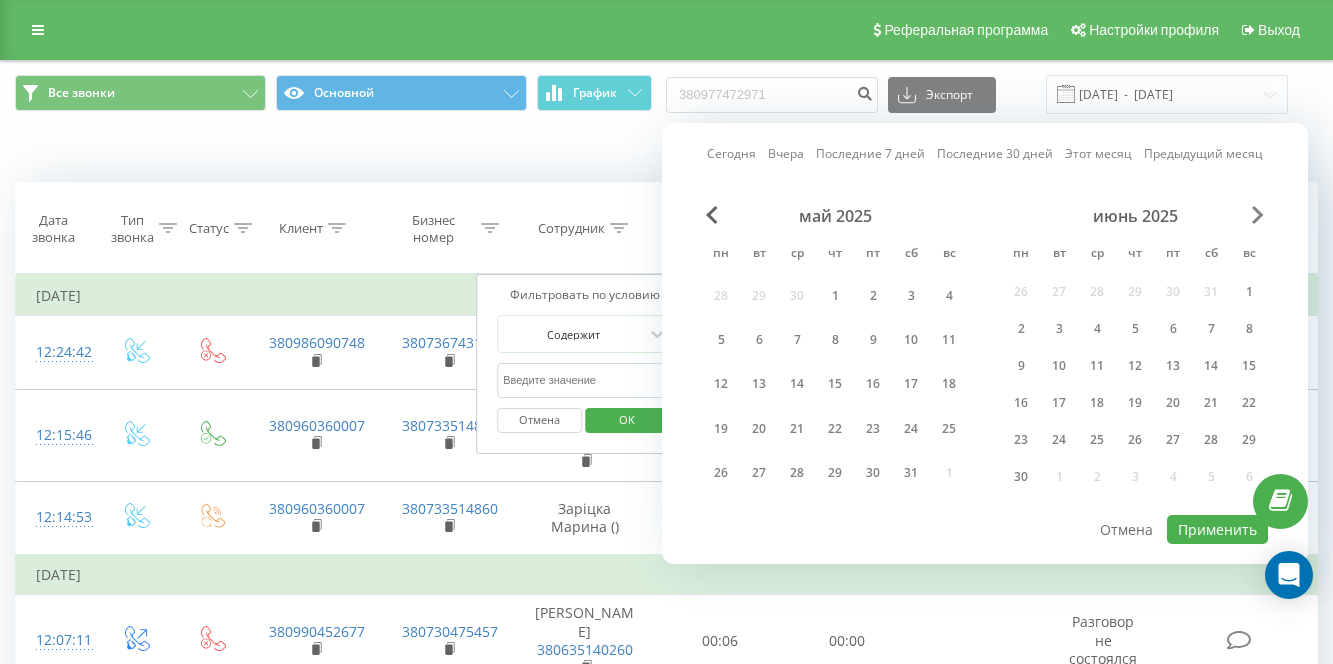 click at bounding box center [1258, 215] 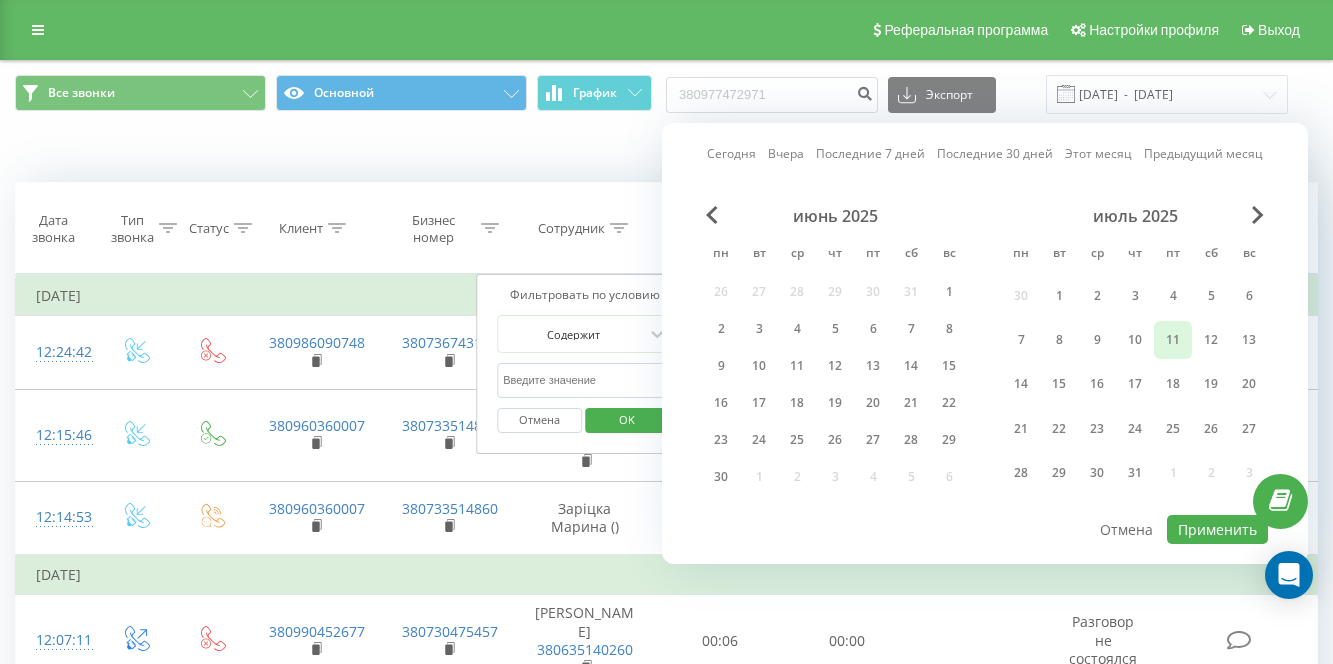 click on "11" at bounding box center (1173, 340) 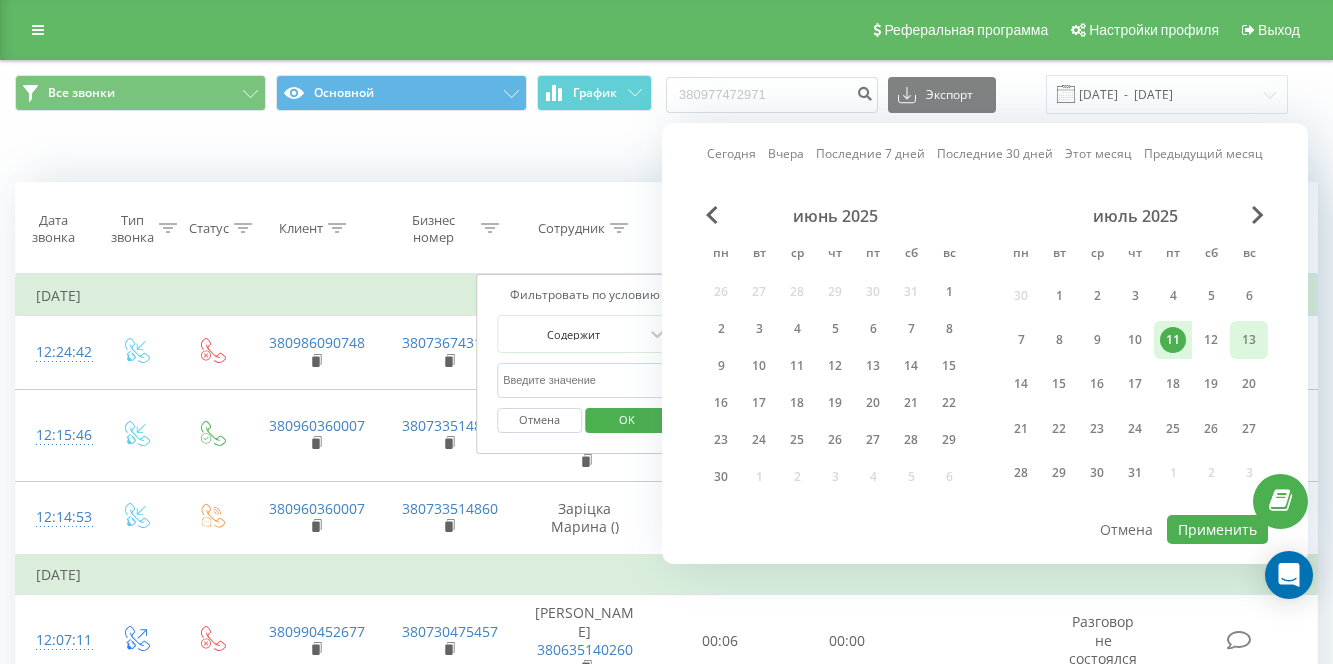 click on "13" at bounding box center [1249, 340] 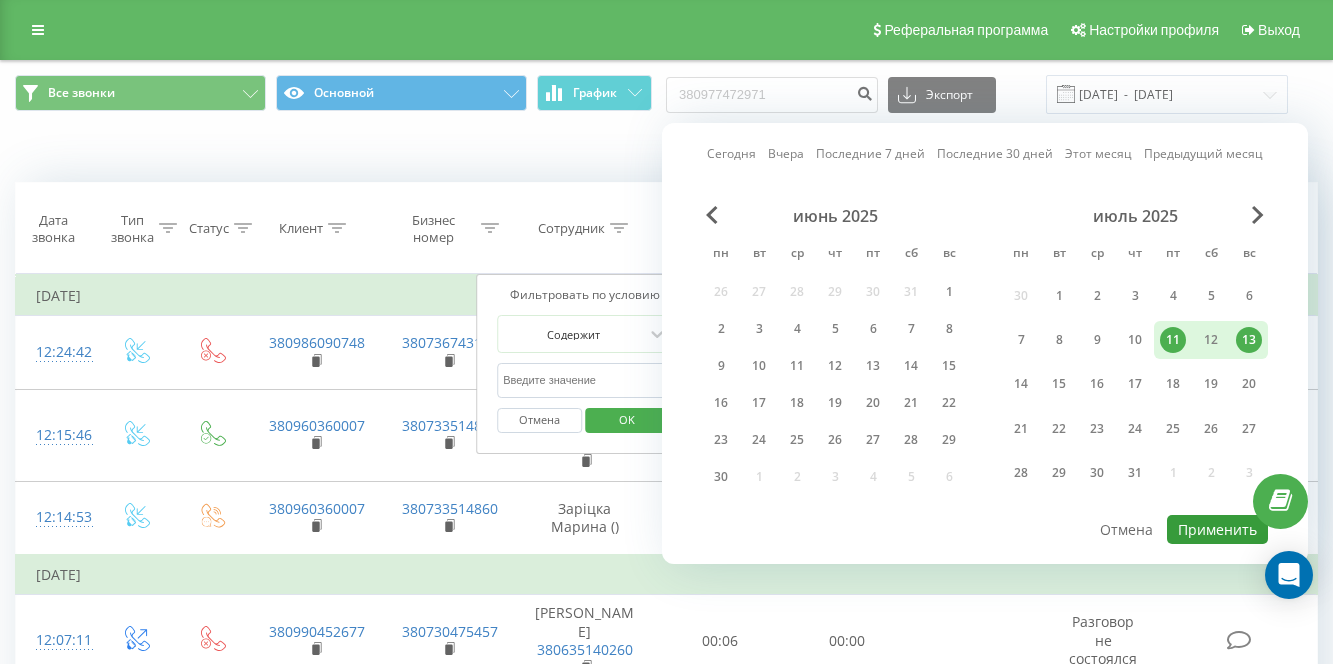 click on "Применить" at bounding box center [1217, 529] 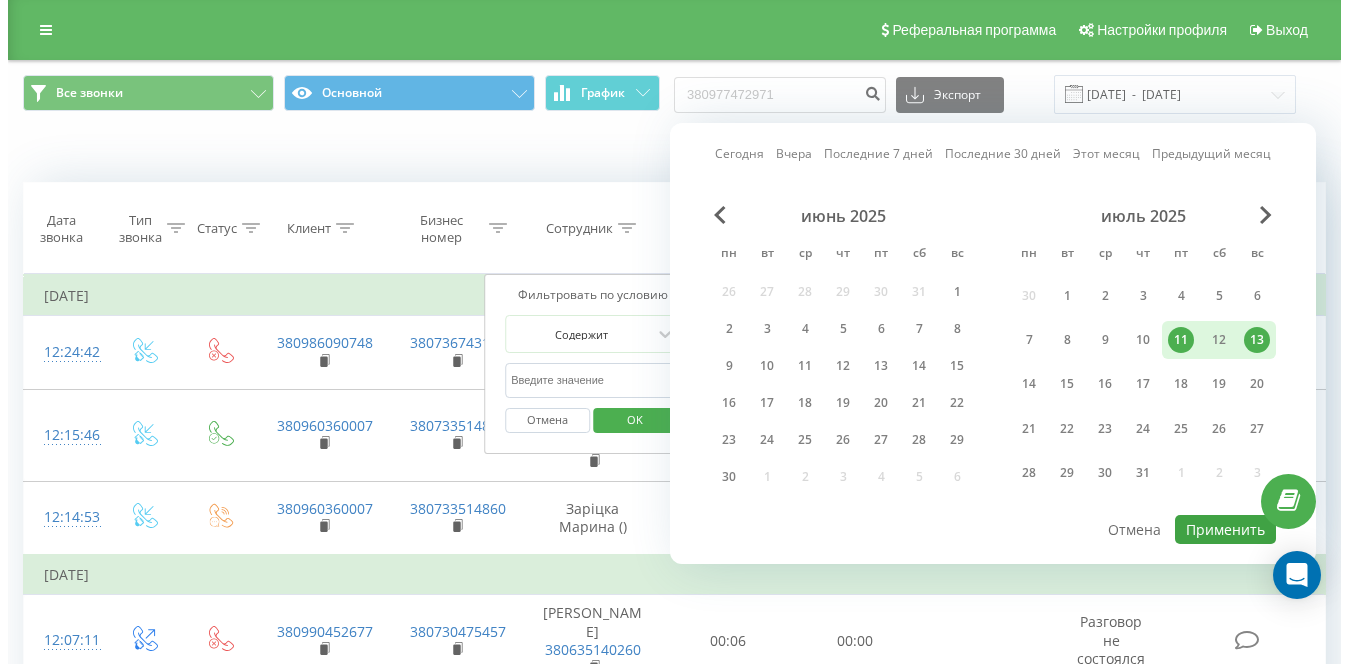 type on "11.07.2025  -  13.07.2025" 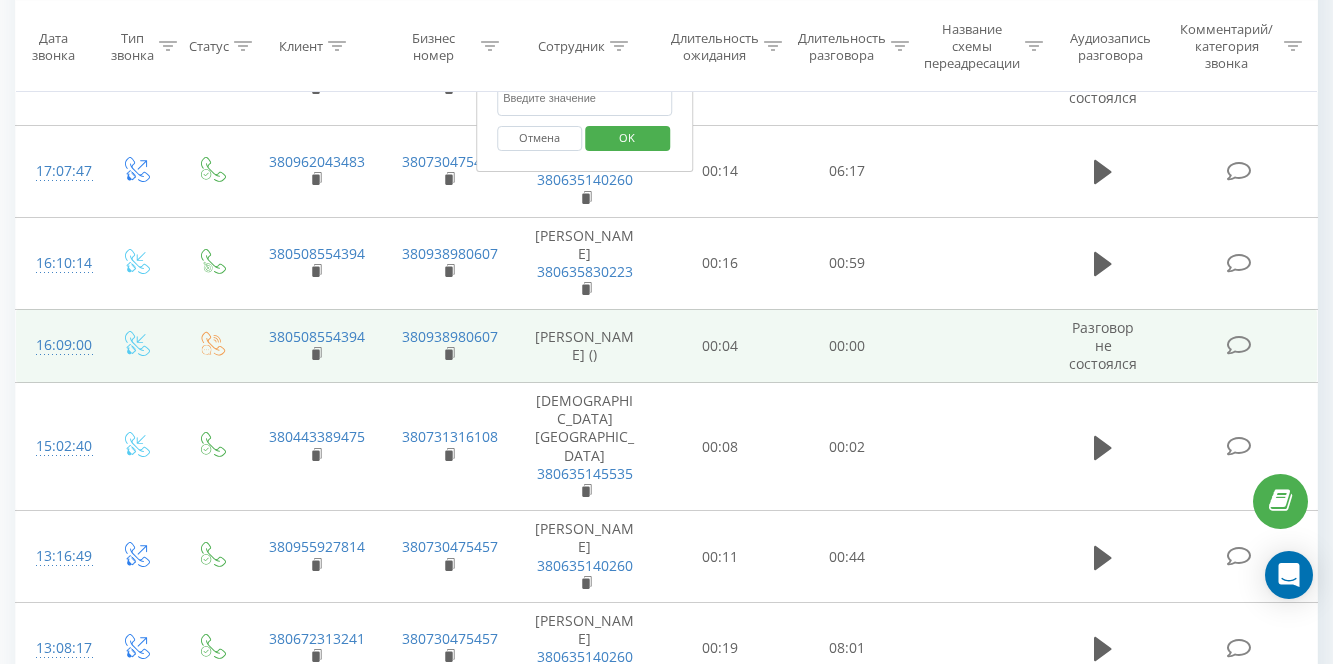 scroll, scrollTop: 123, scrollLeft: 0, axis: vertical 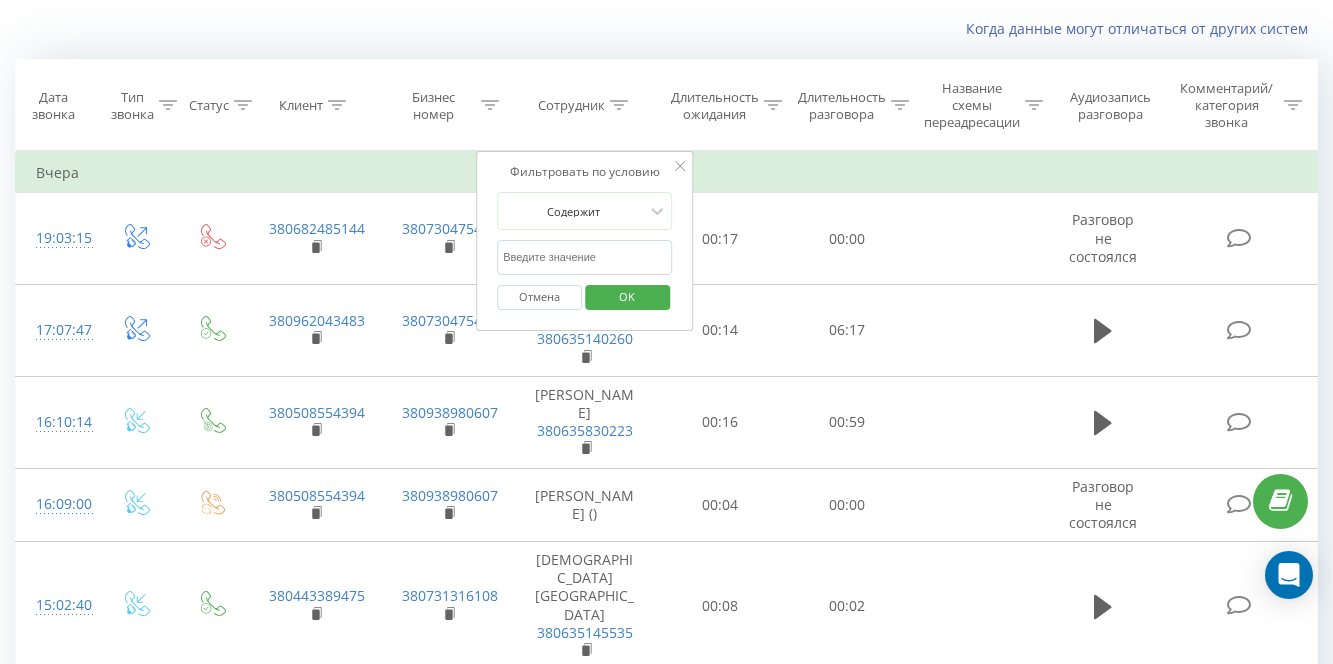click at bounding box center [585, 257] 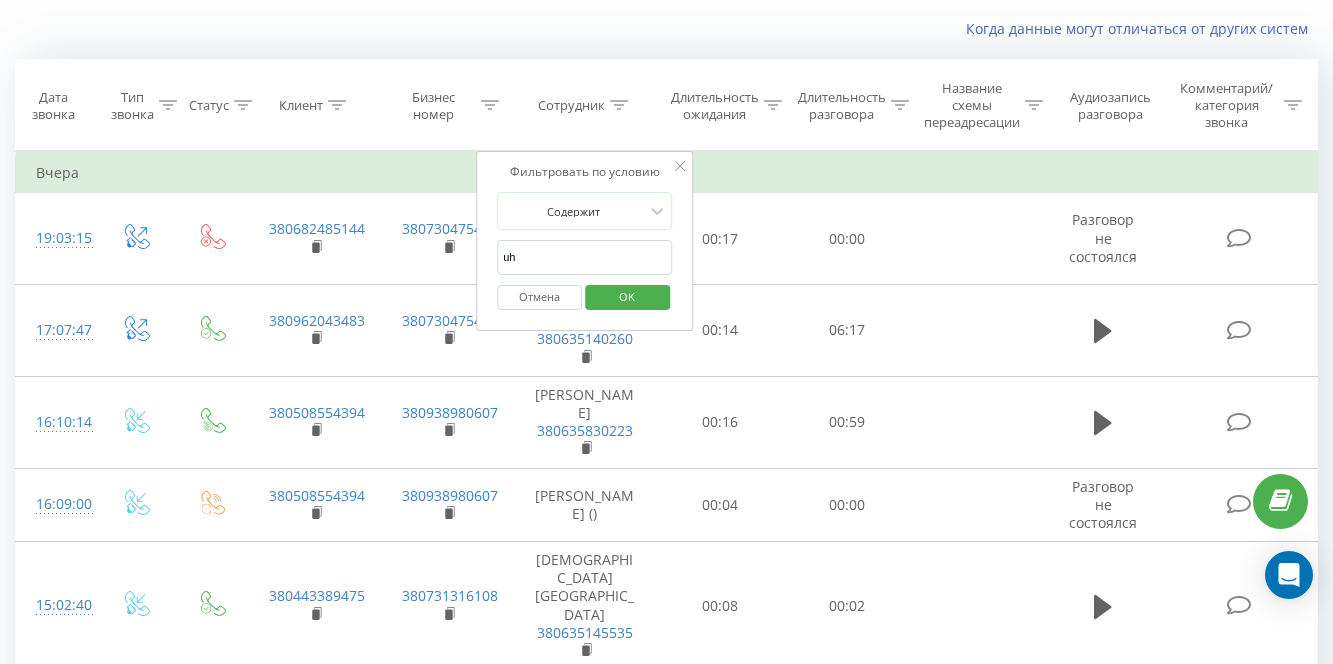 type on "u" 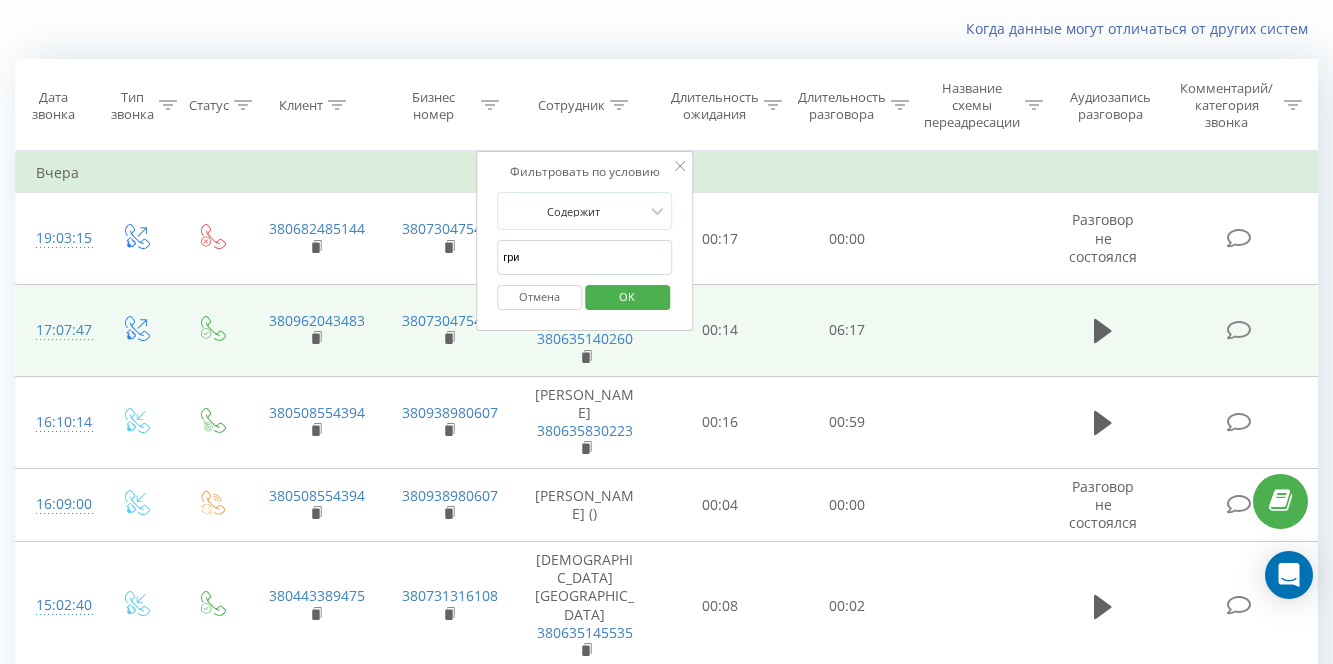 type on "гришко" 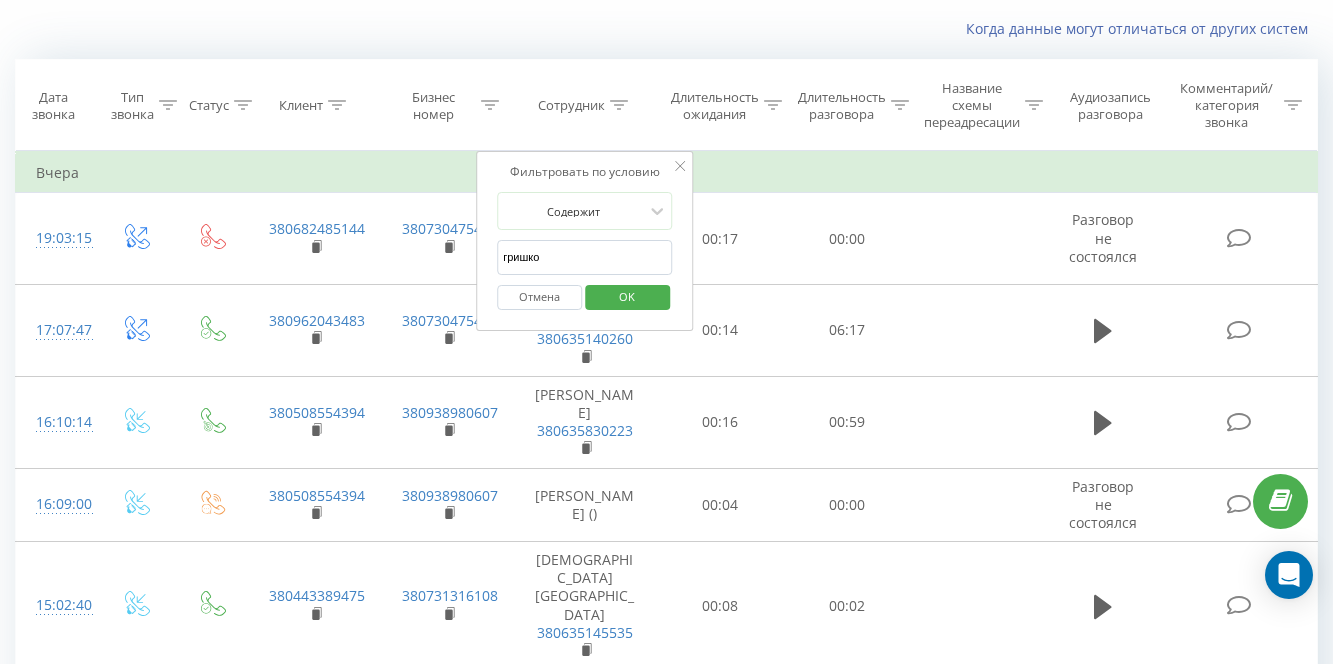 click on "OK" at bounding box center [627, 296] 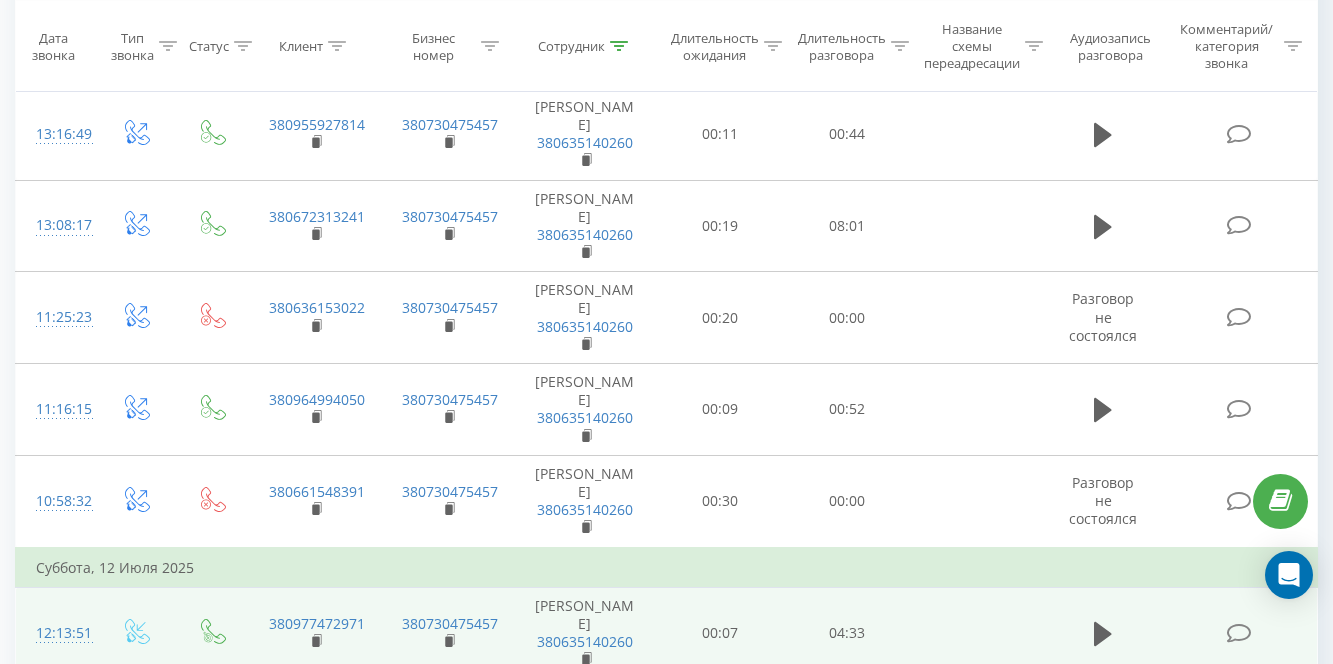 scroll, scrollTop: 985, scrollLeft: 0, axis: vertical 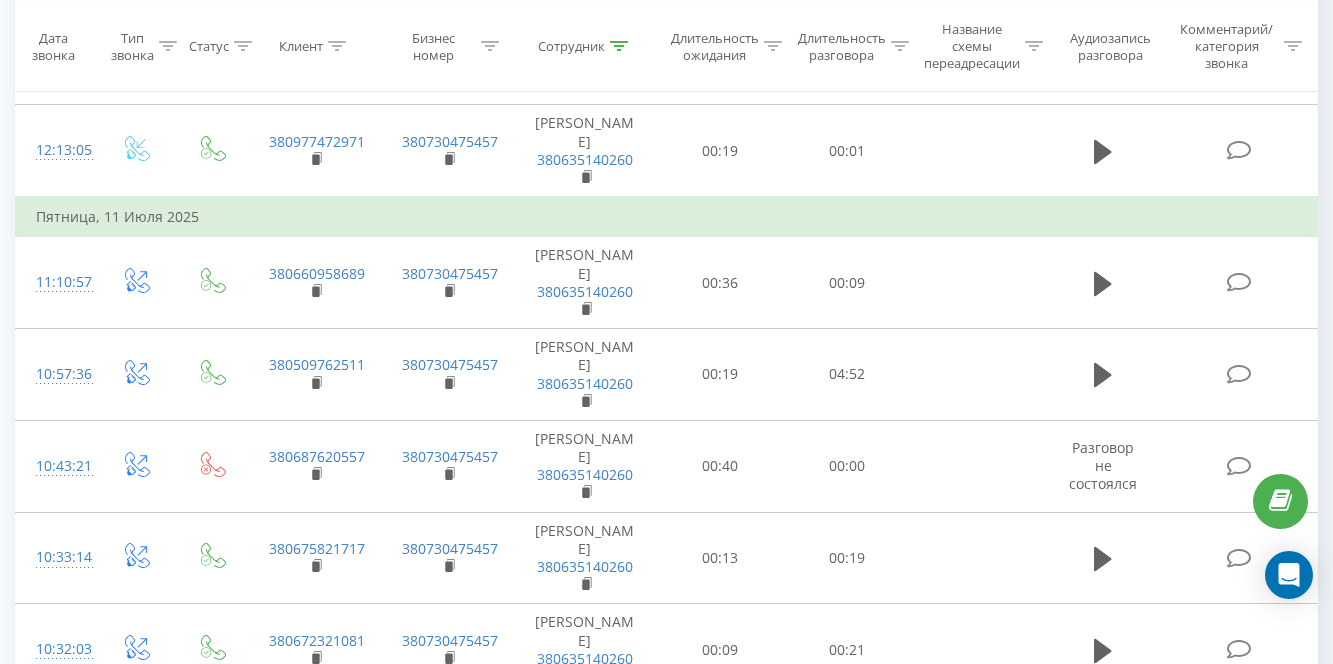 click 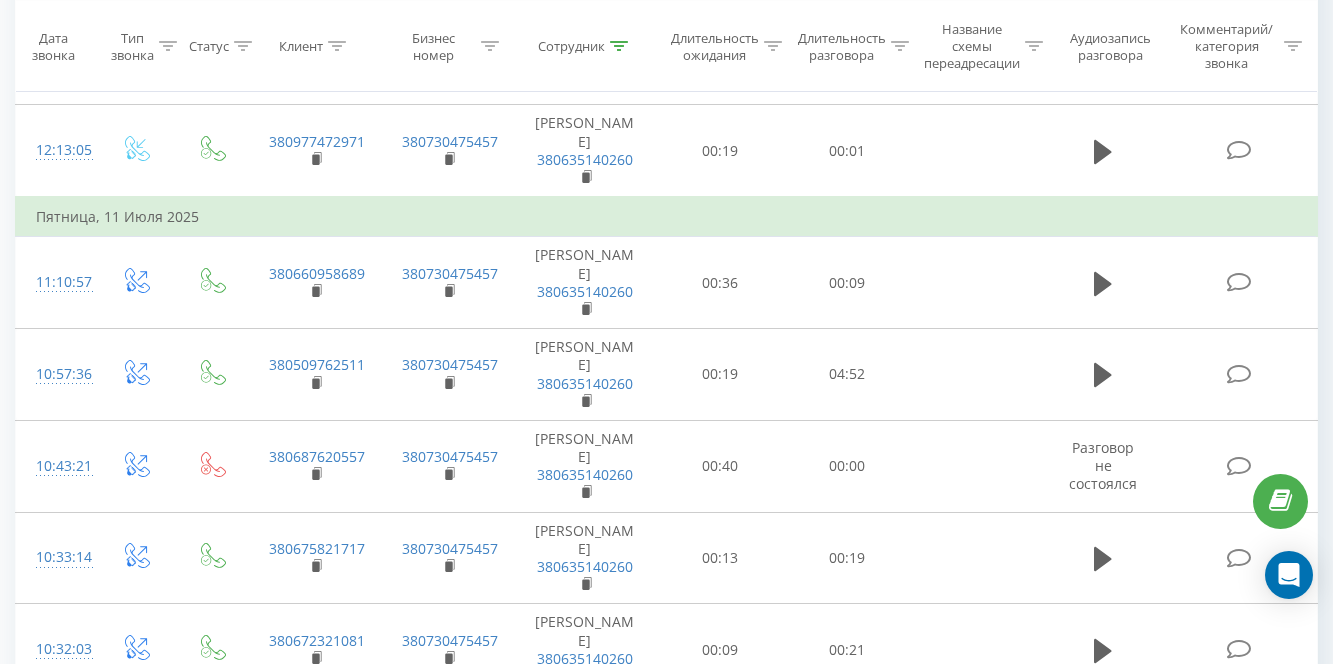 click 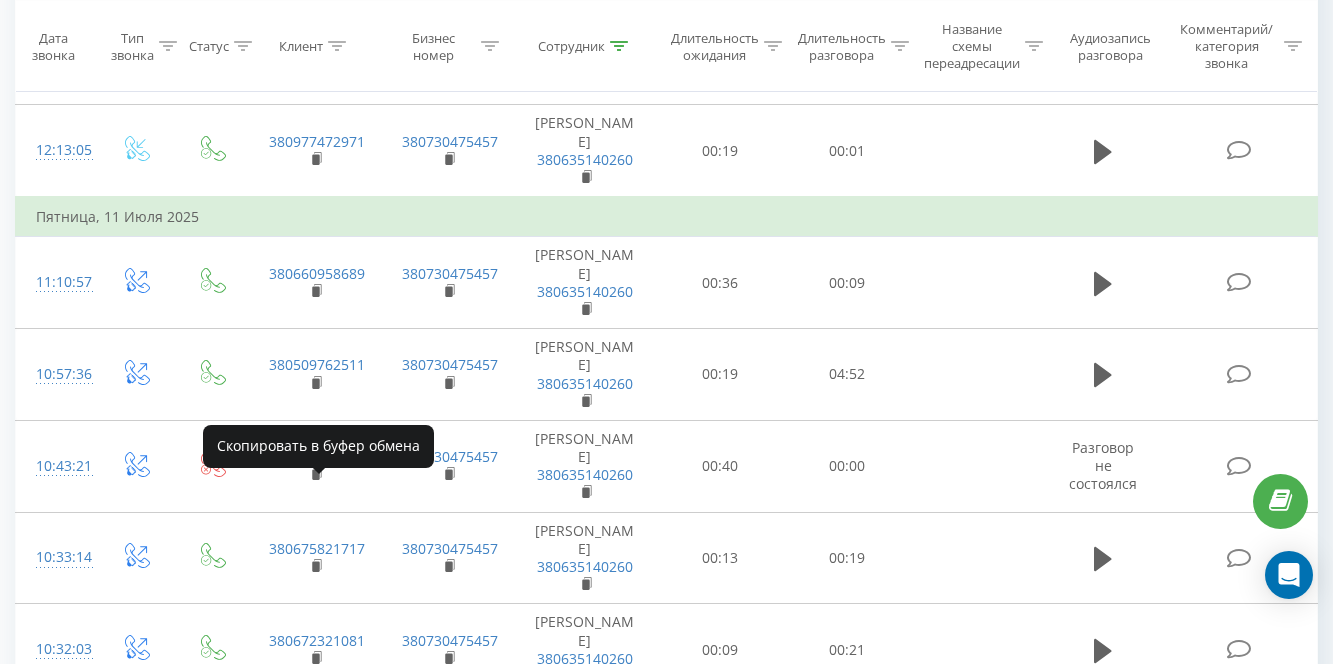 click 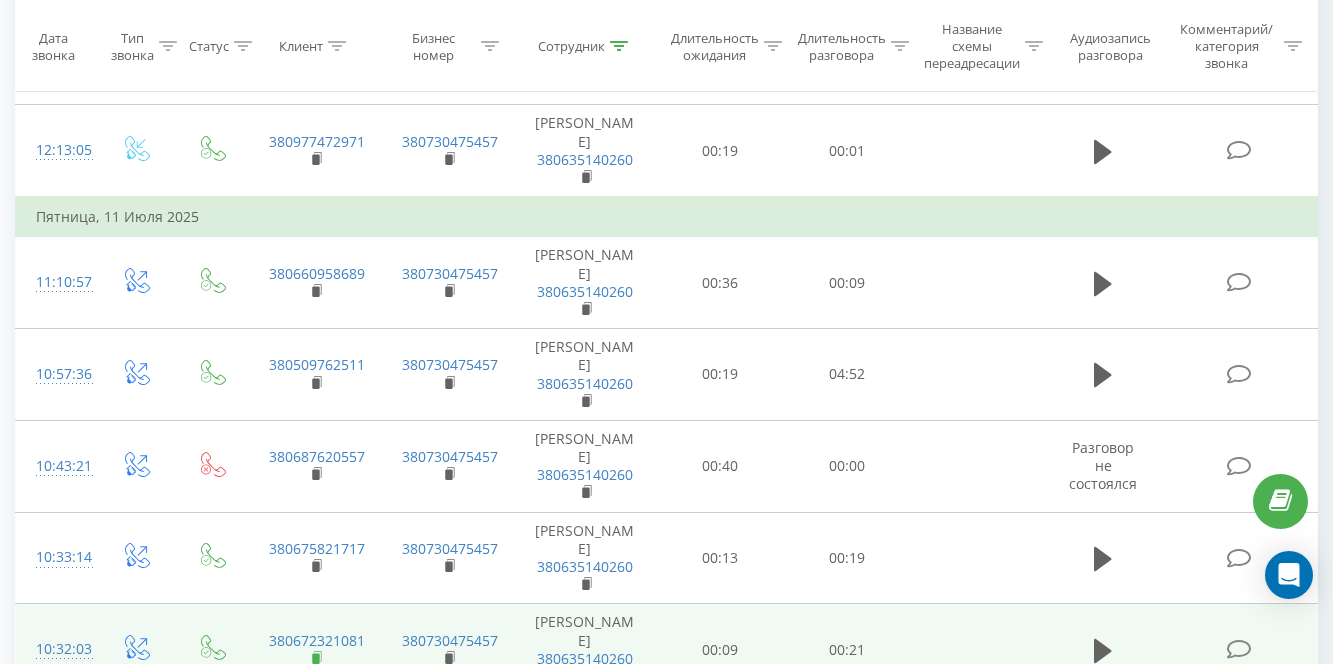 click at bounding box center [317, 658] 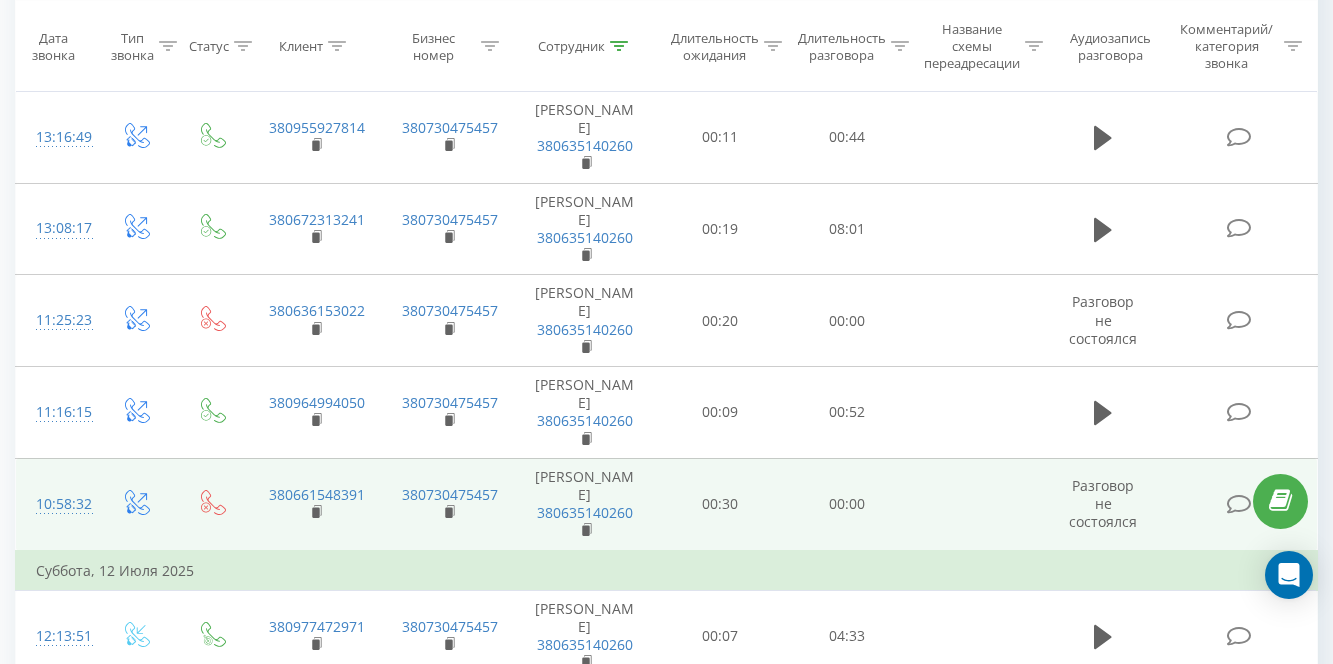 scroll, scrollTop: 374, scrollLeft: 0, axis: vertical 